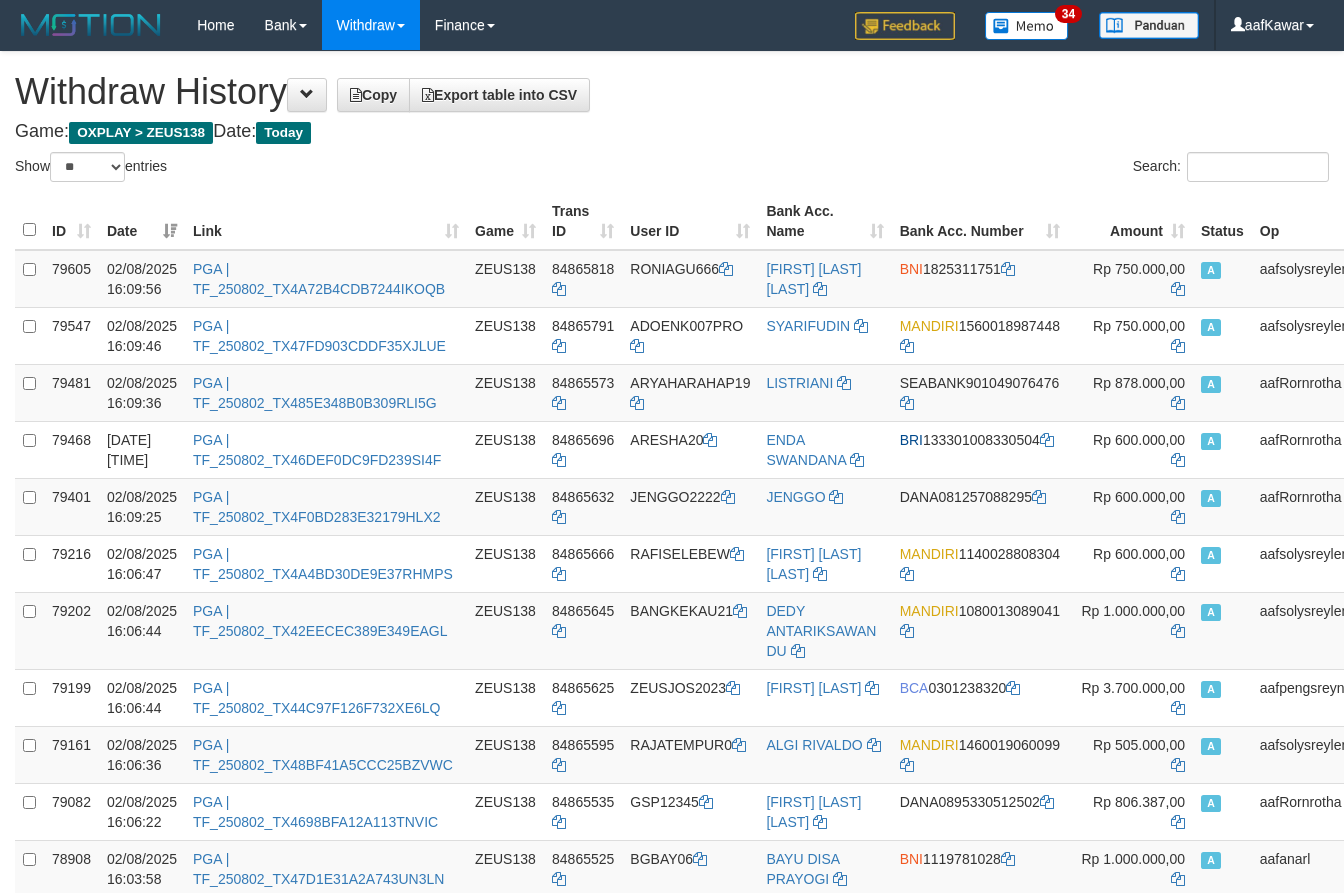 select on "**" 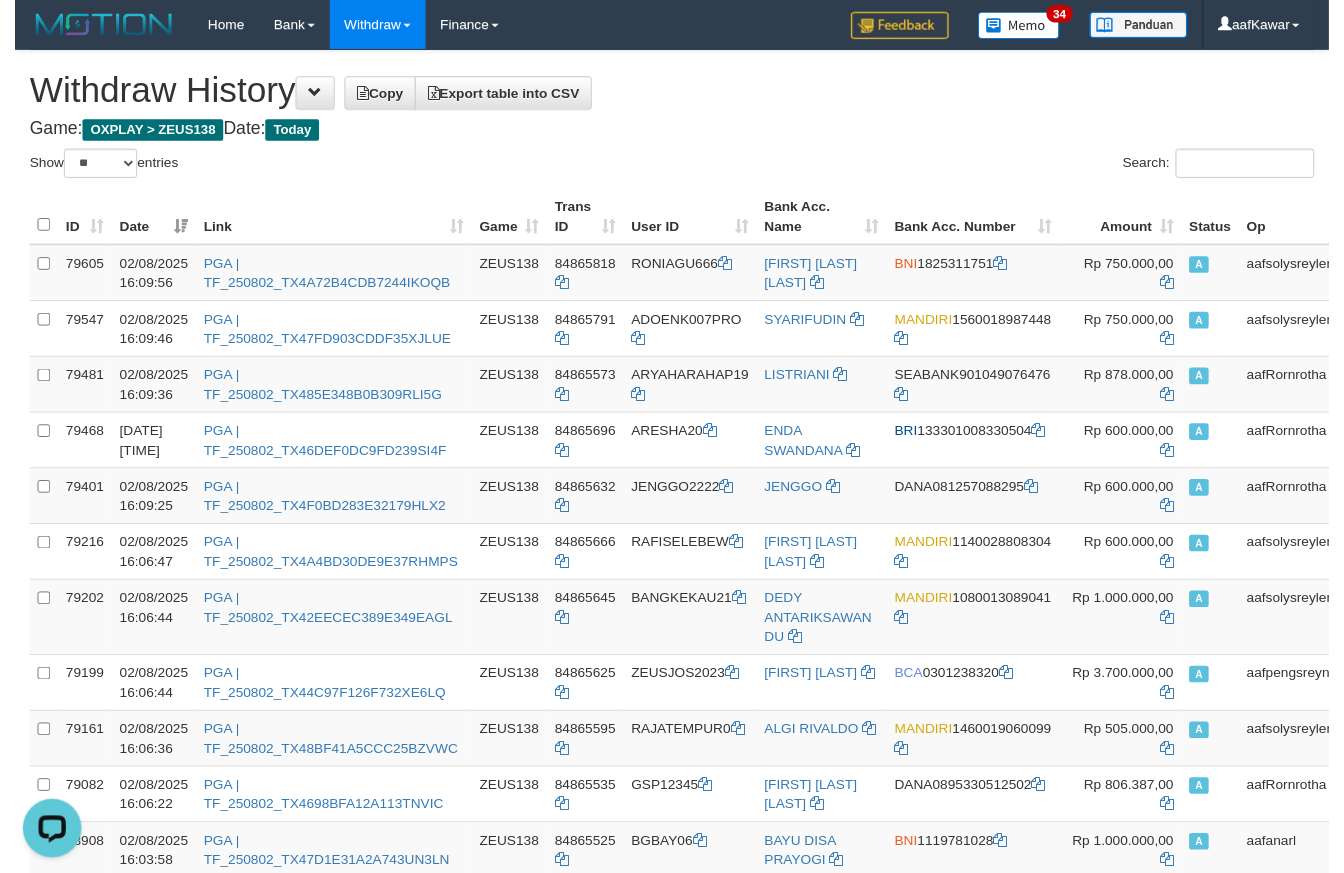 scroll, scrollTop: 0, scrollLeft: 0, axis: both 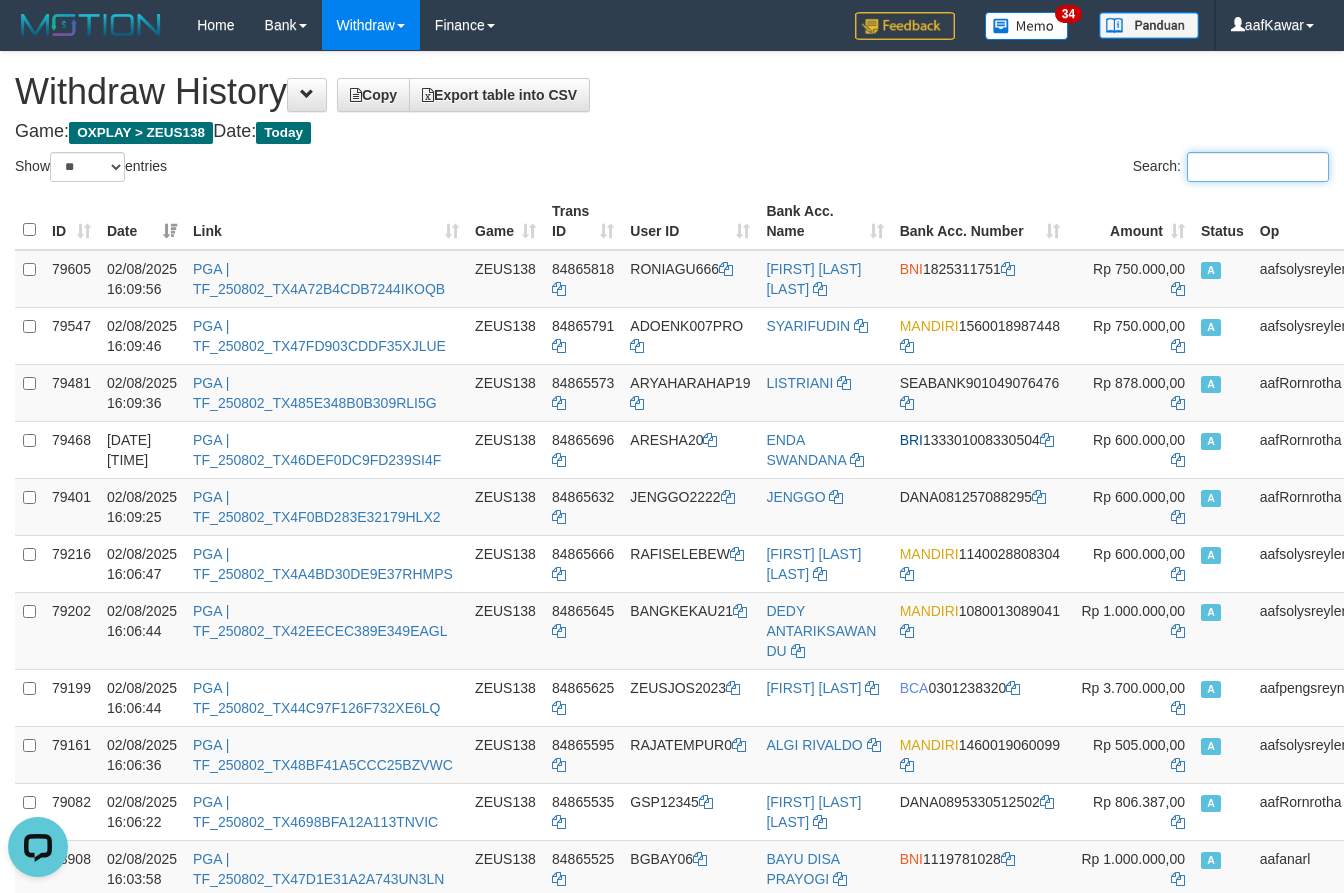 paste on "*******" 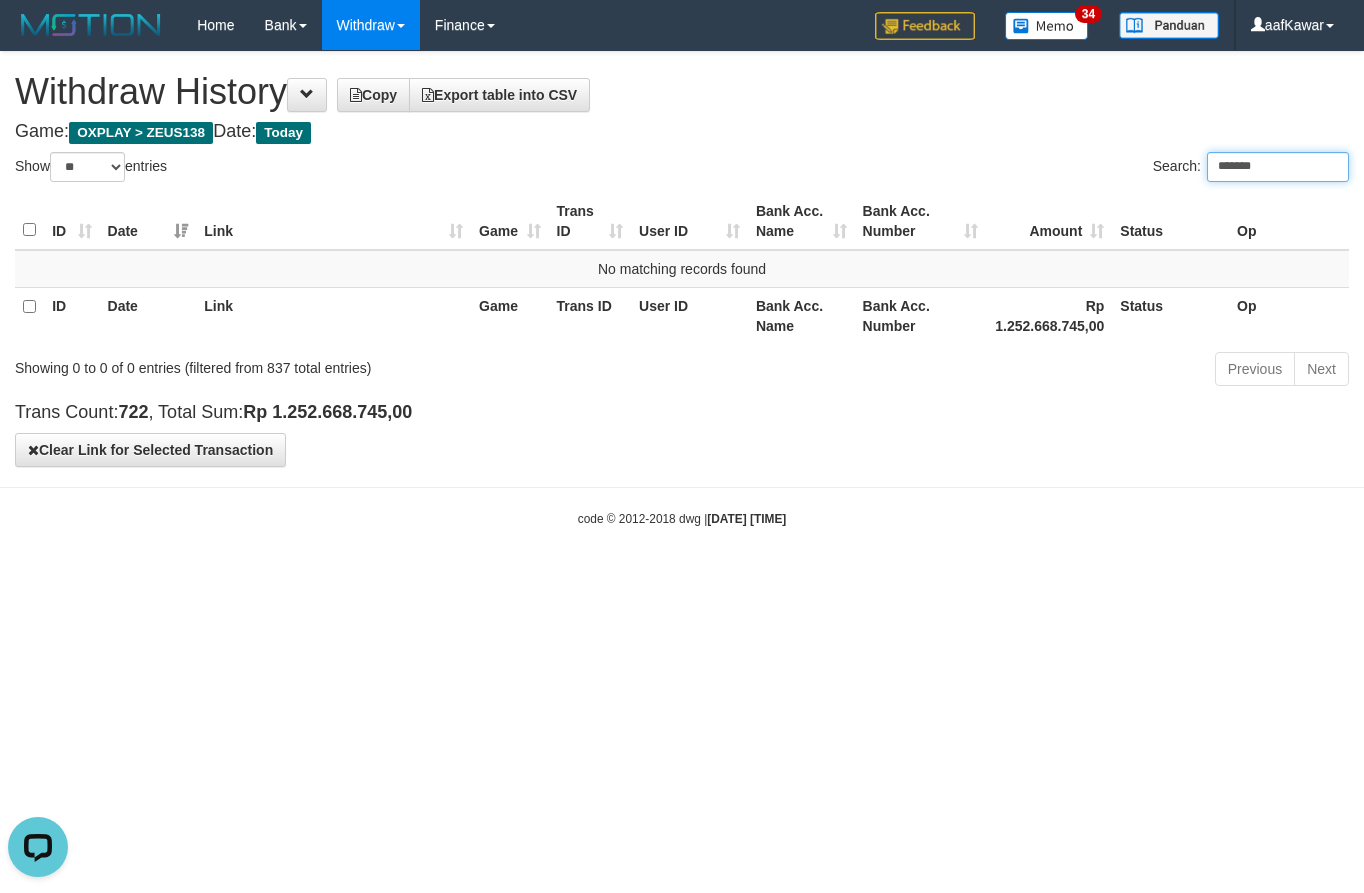 type 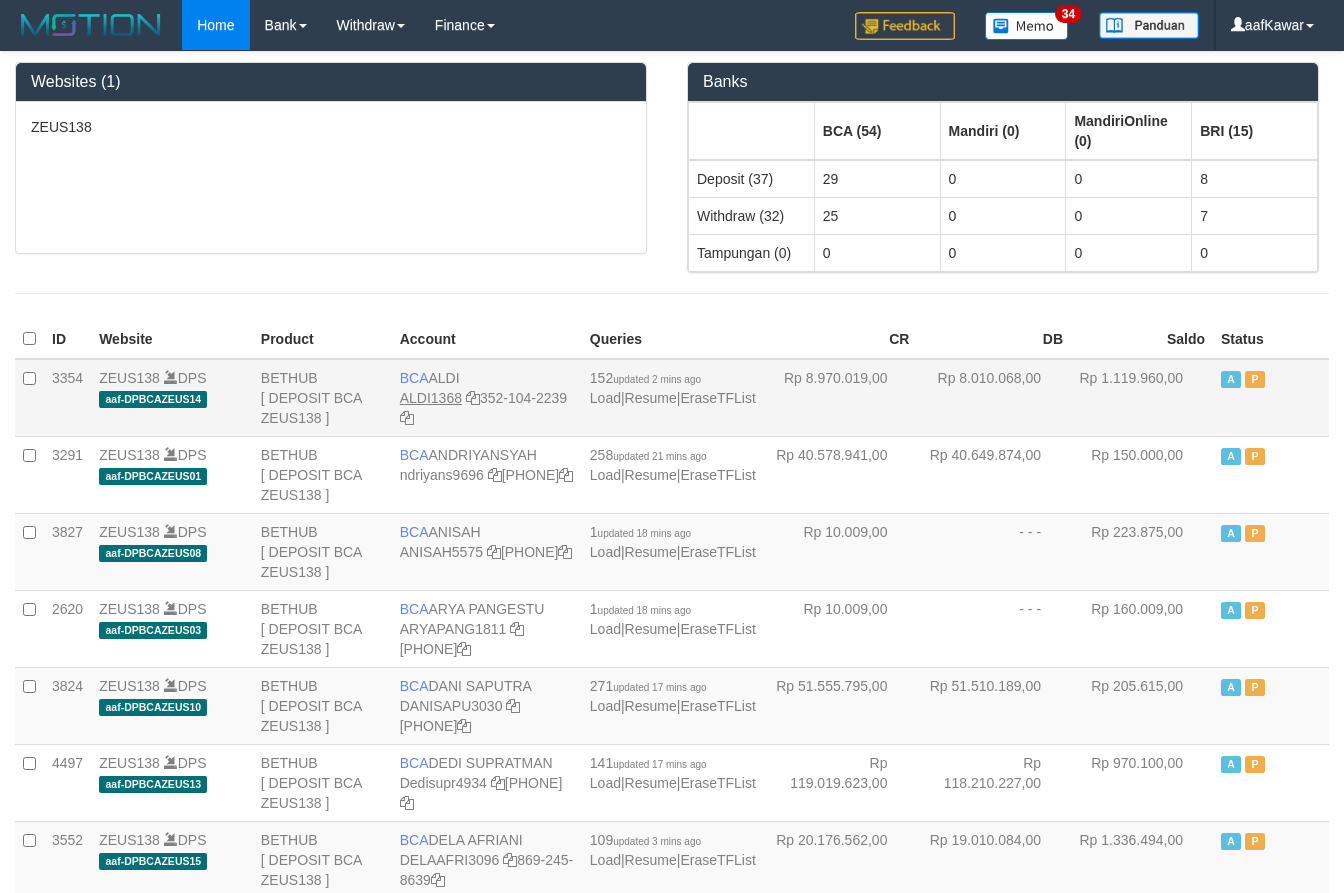 scroll, scrollTop: 0, scrollLeft: 0, axis: both 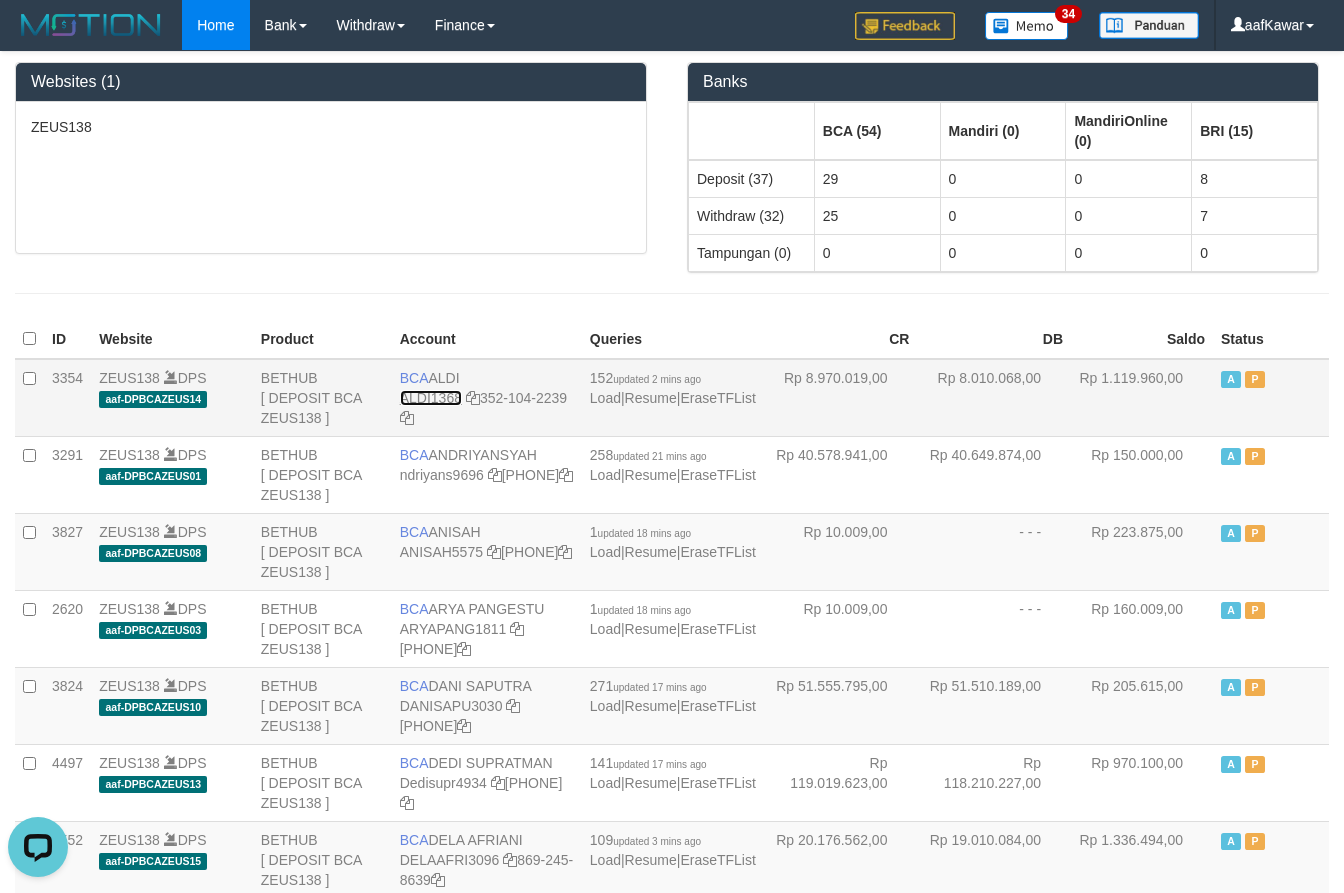 click on "ALDI1368" at bounding box center (431, 398) 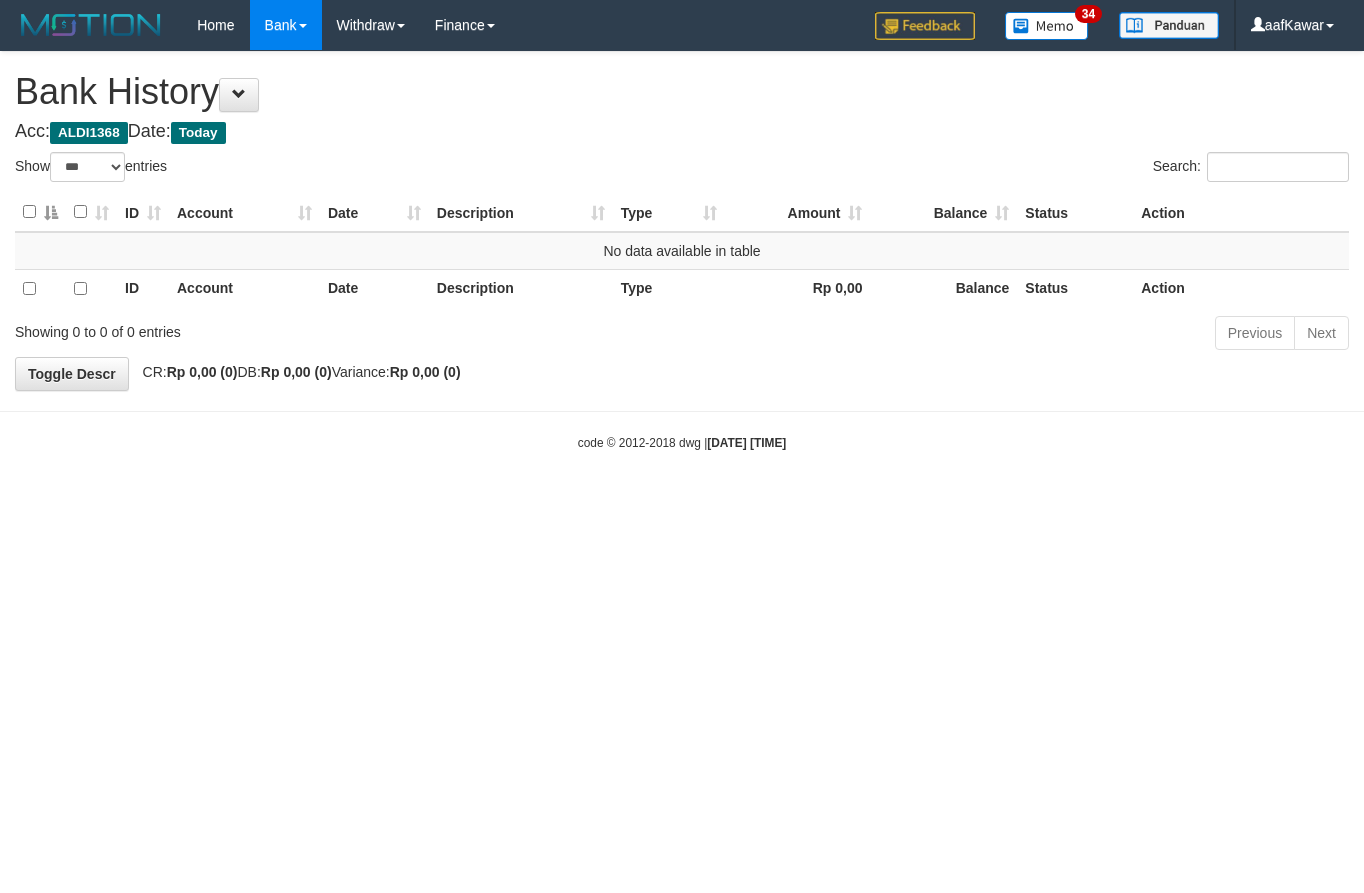 select on "***" 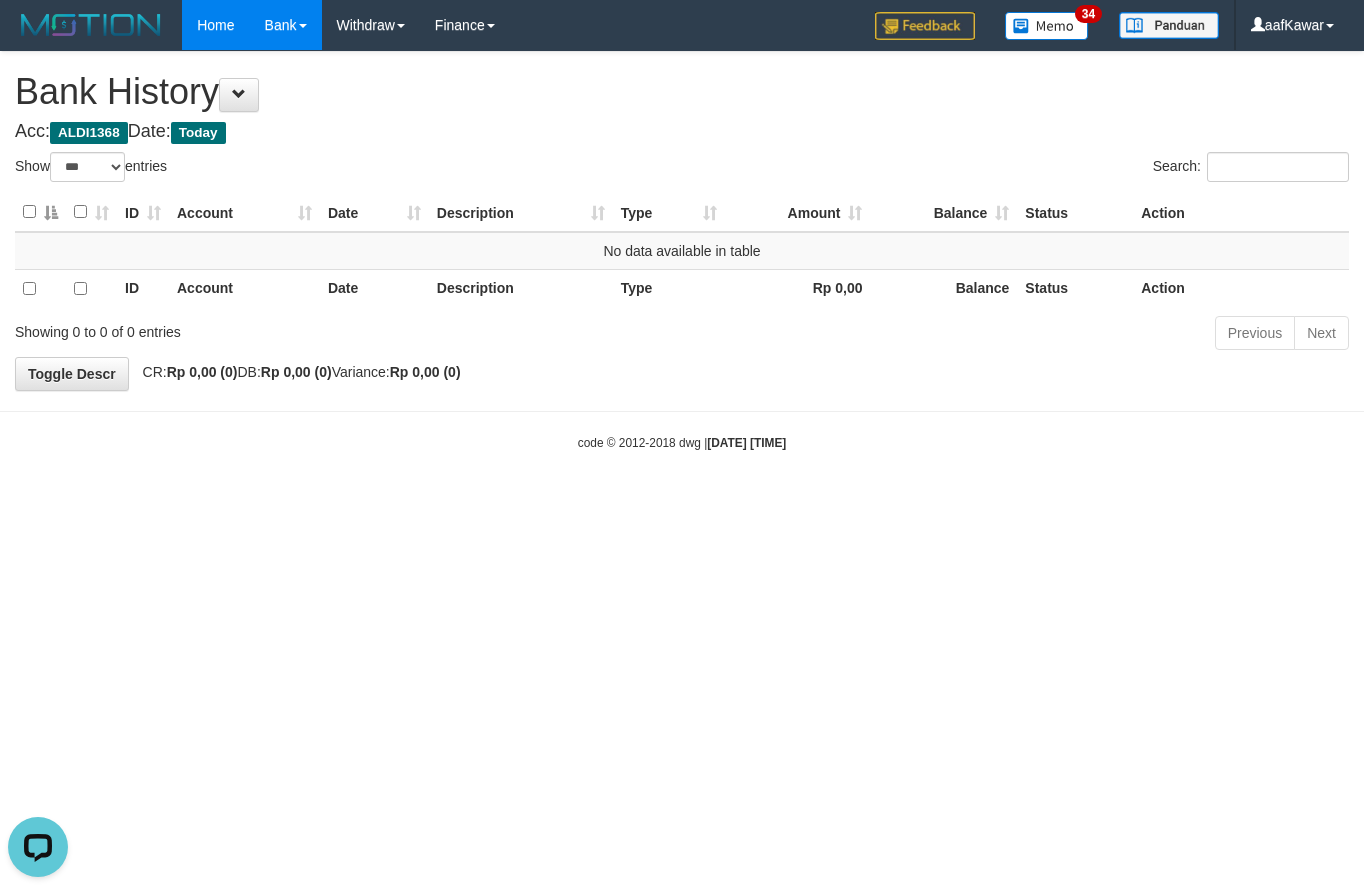 scroll, scrollTop: 0, scrollLeft: 0, axis: both 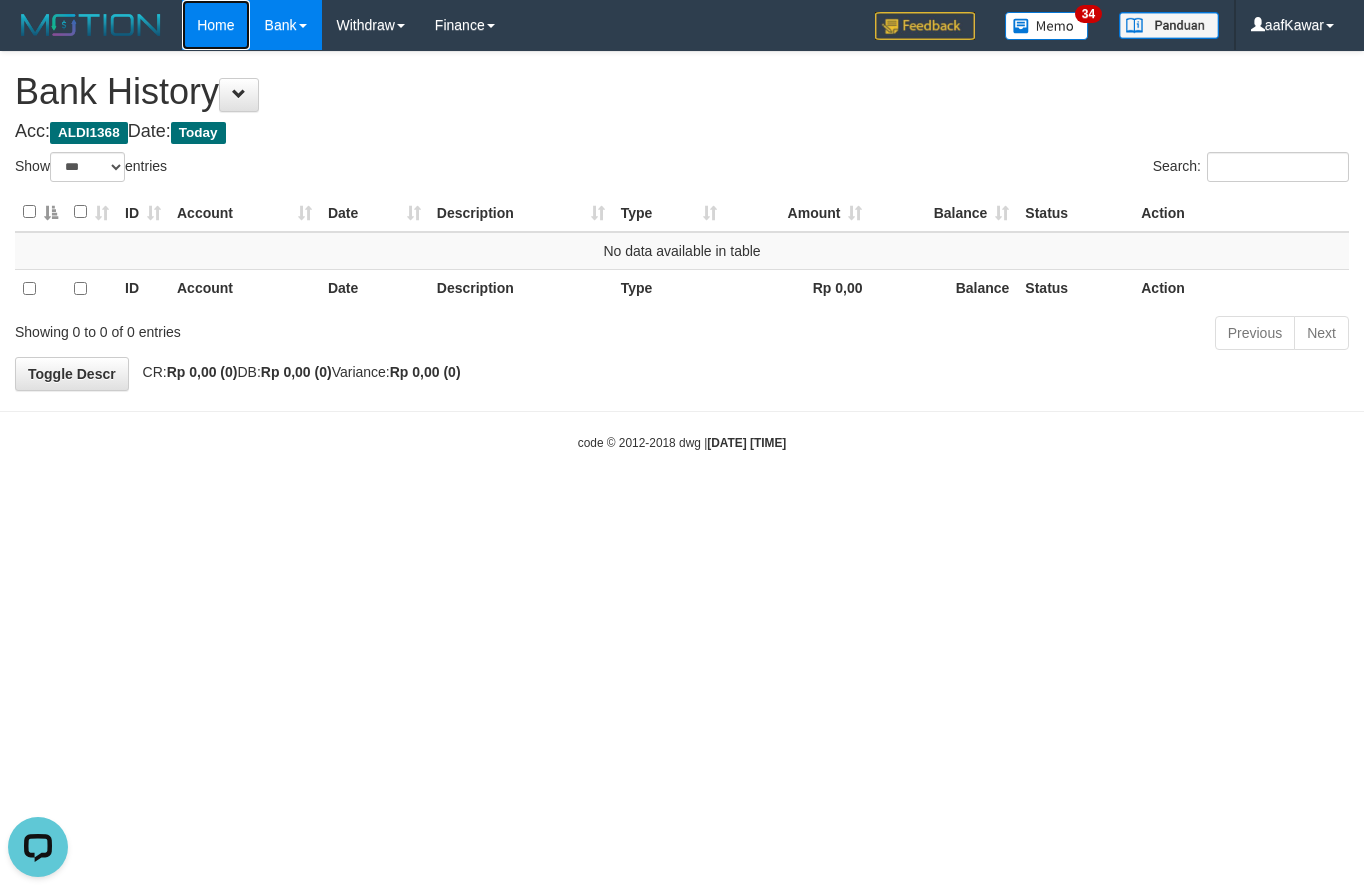 click on "Home" at bounding box center [215, 25] 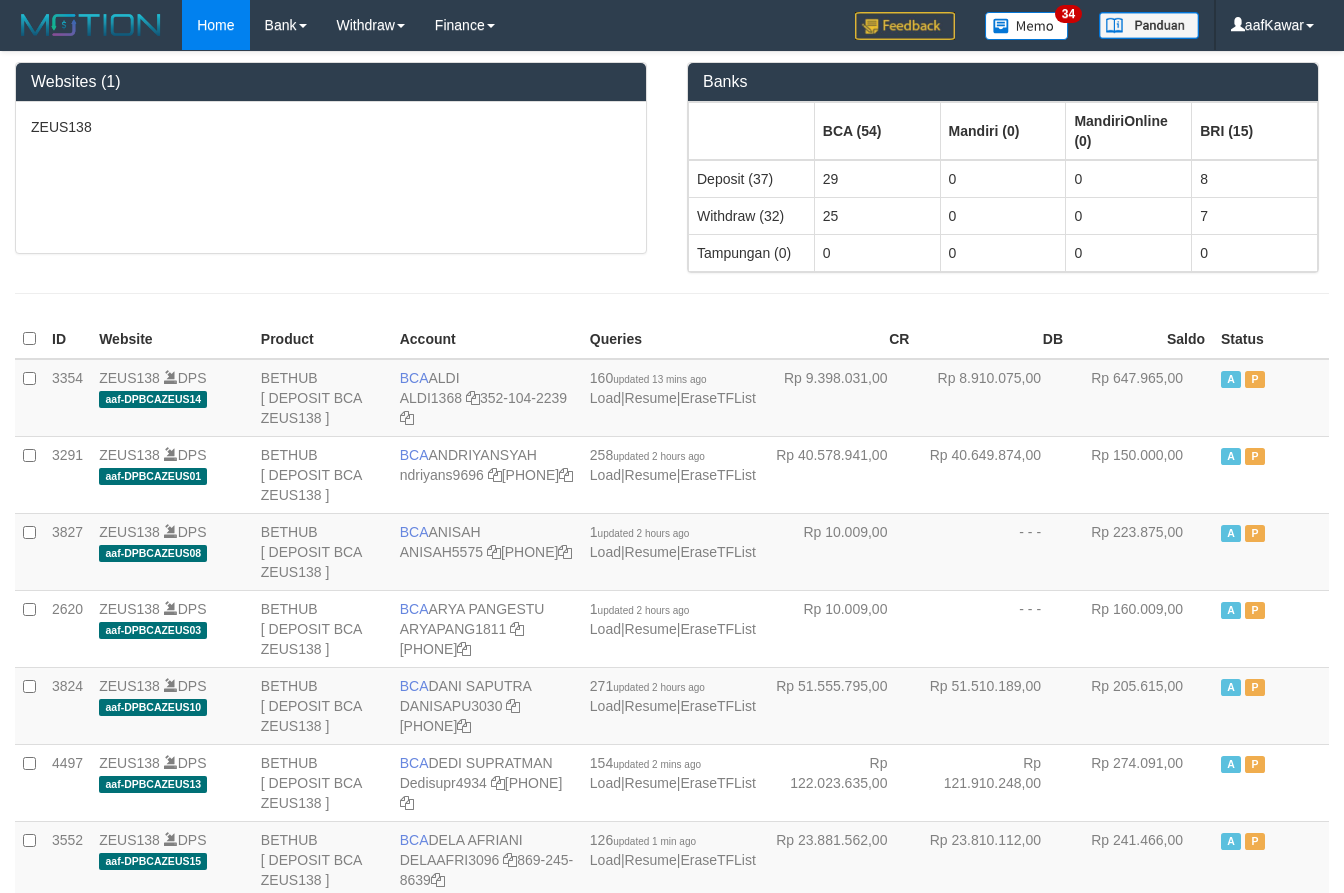 scroll, scrollTop: 0, scrollLeft: 0, axis: both 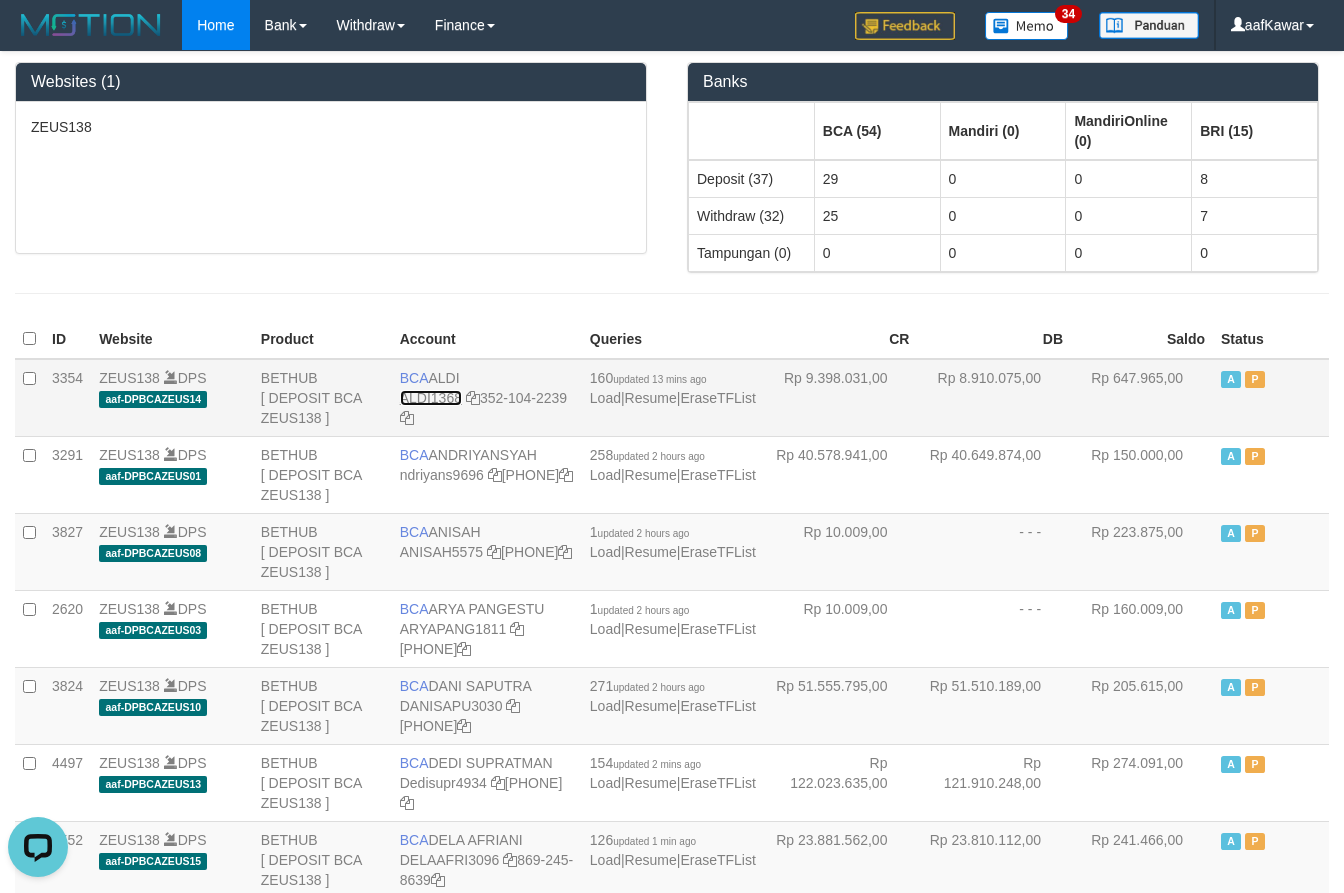 click on "ALDI1368" at bounding box center [431, 398] 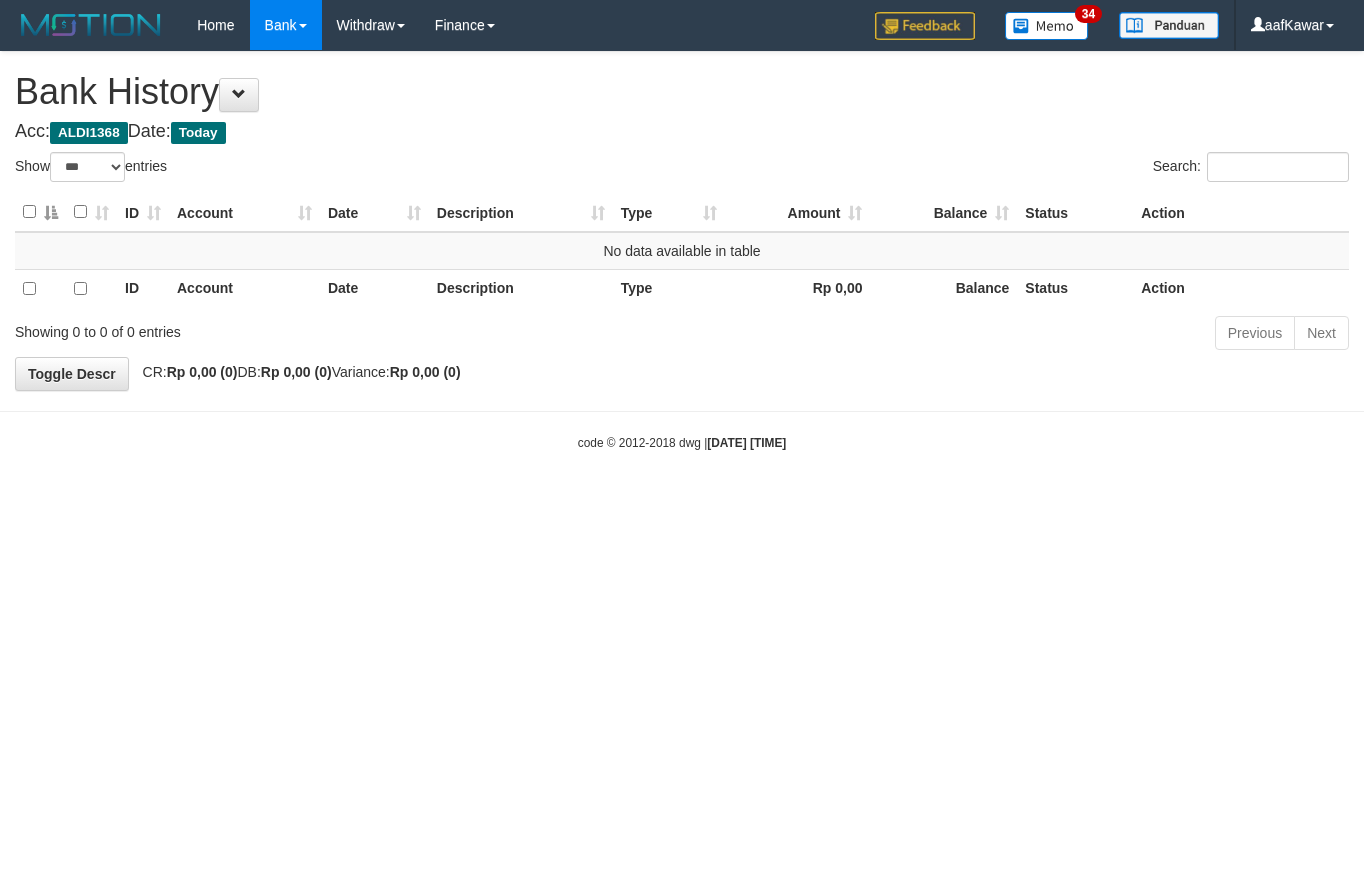 select on "***" 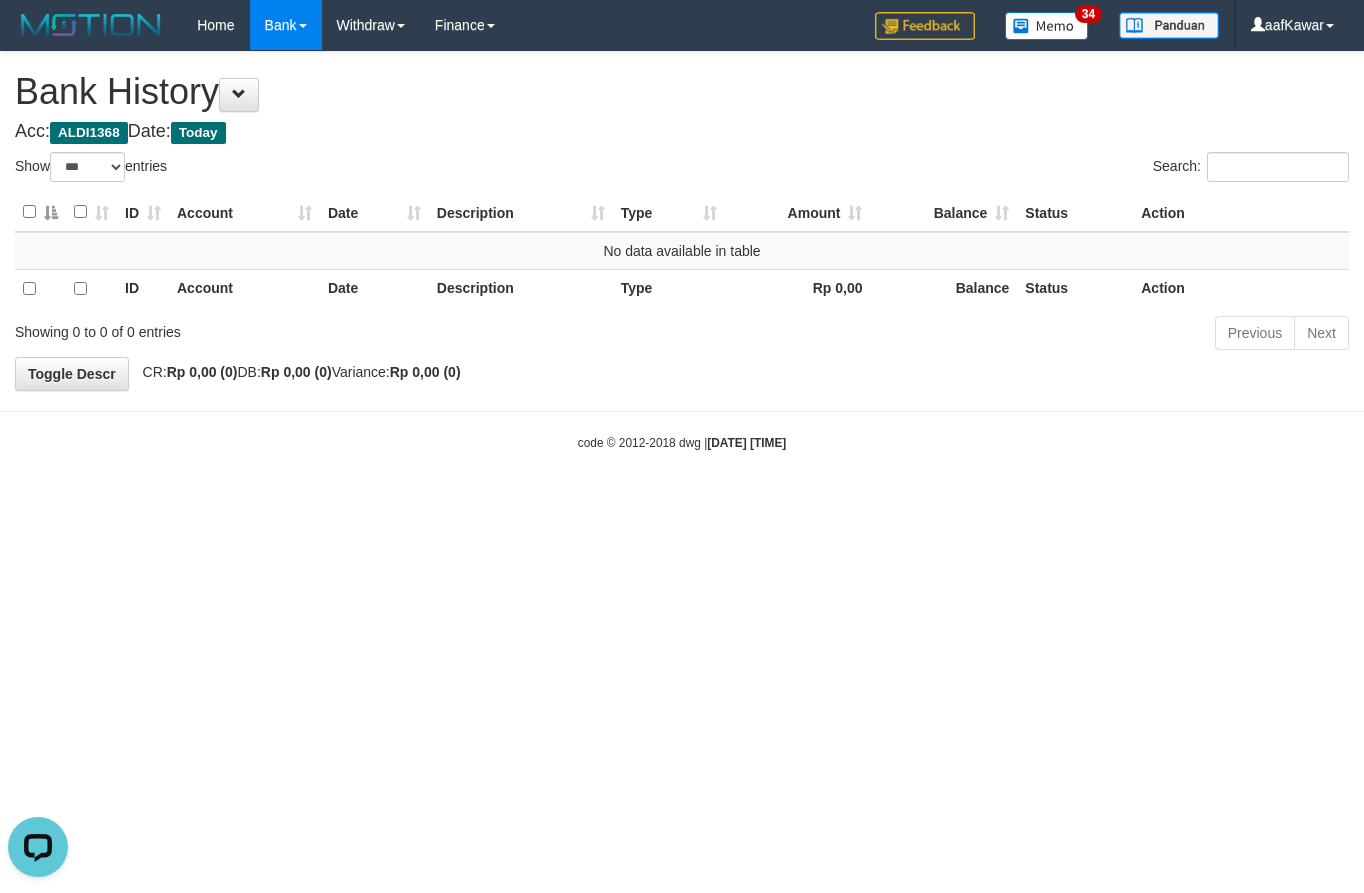 scroll, scrollTop: 0, scrollLeft: 0, axis: both 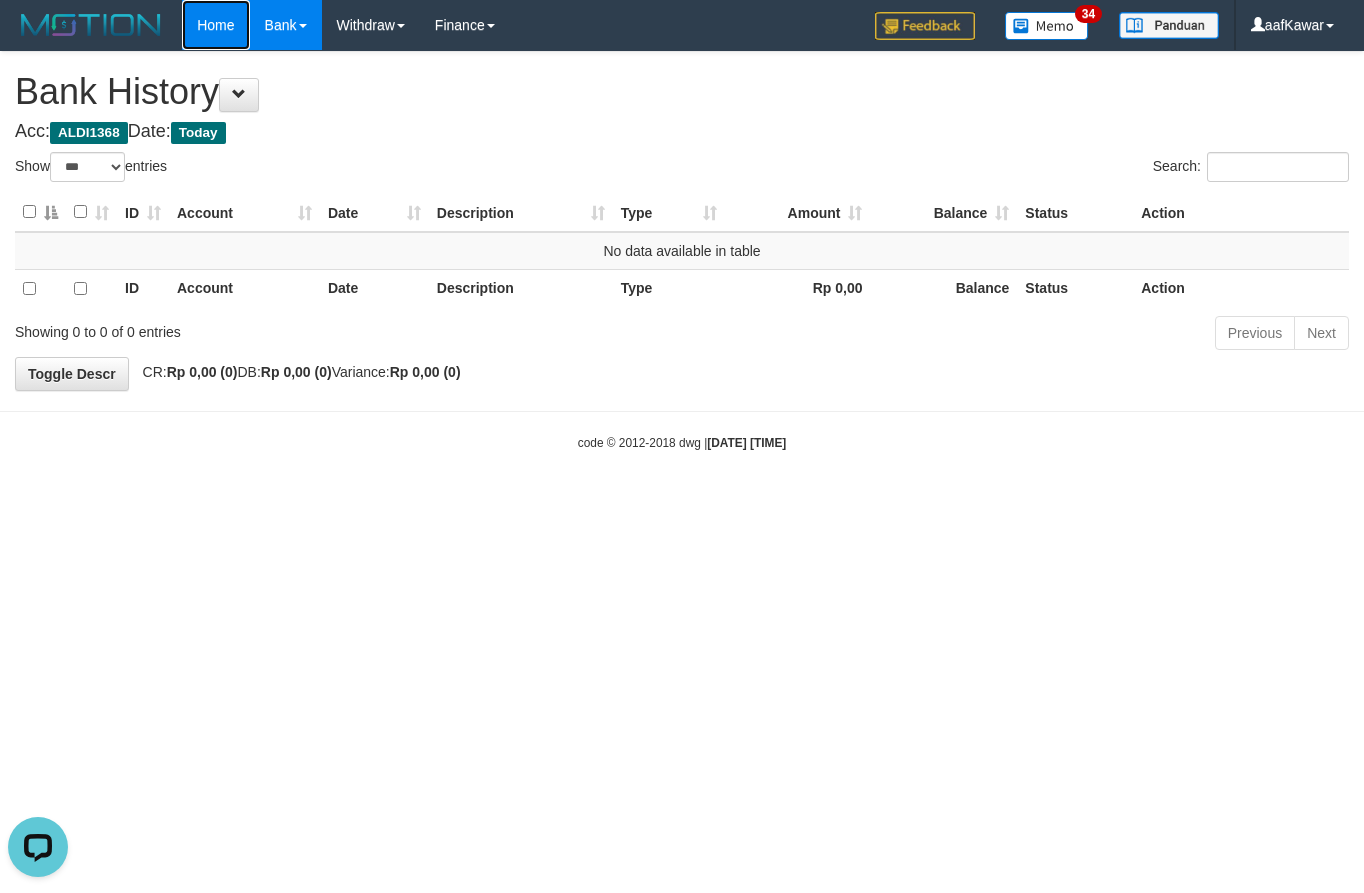 click on "Home" at bounding box center [215, 25] 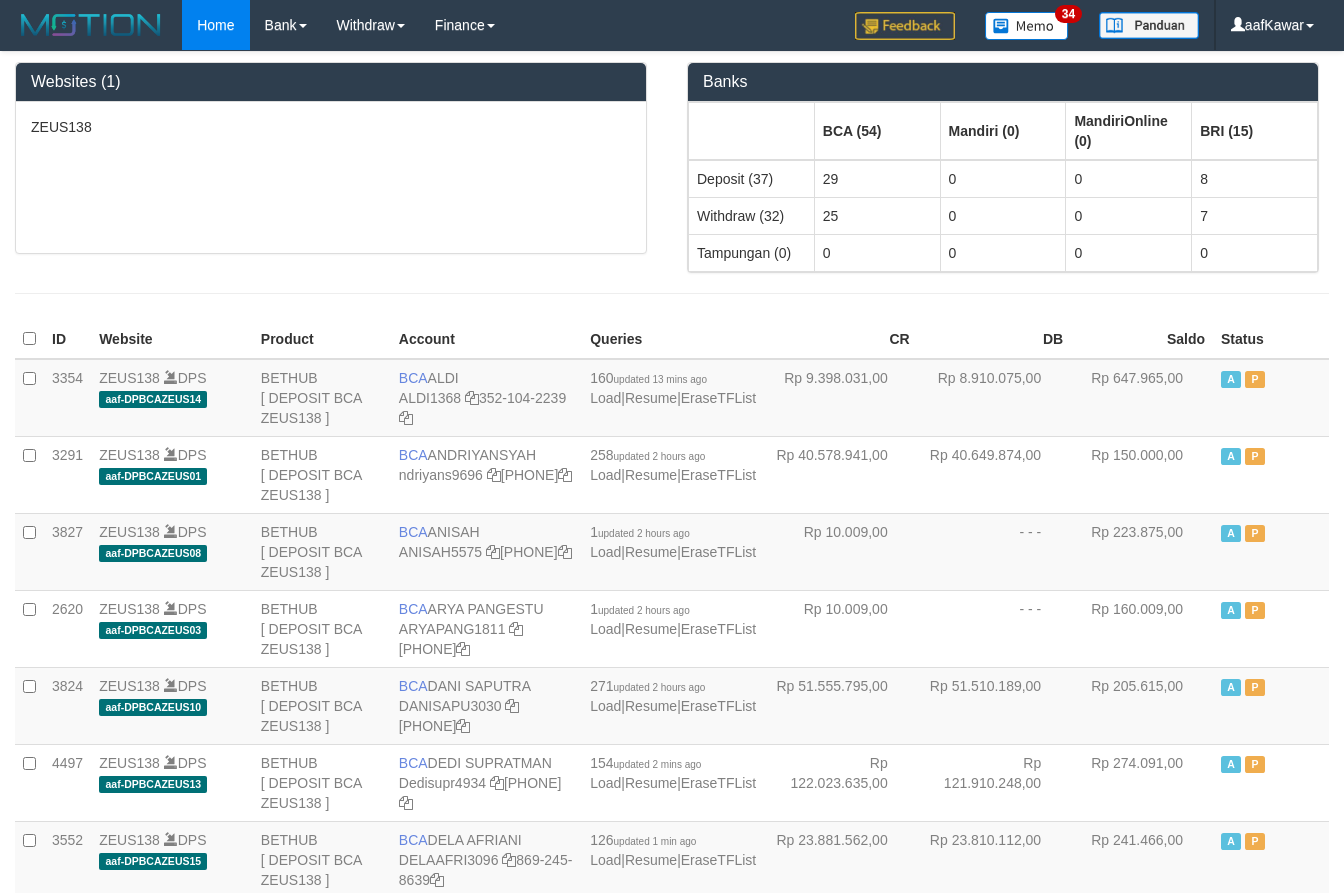 scroll, scrollTop: 0, scrollLeft: 0, axis: both 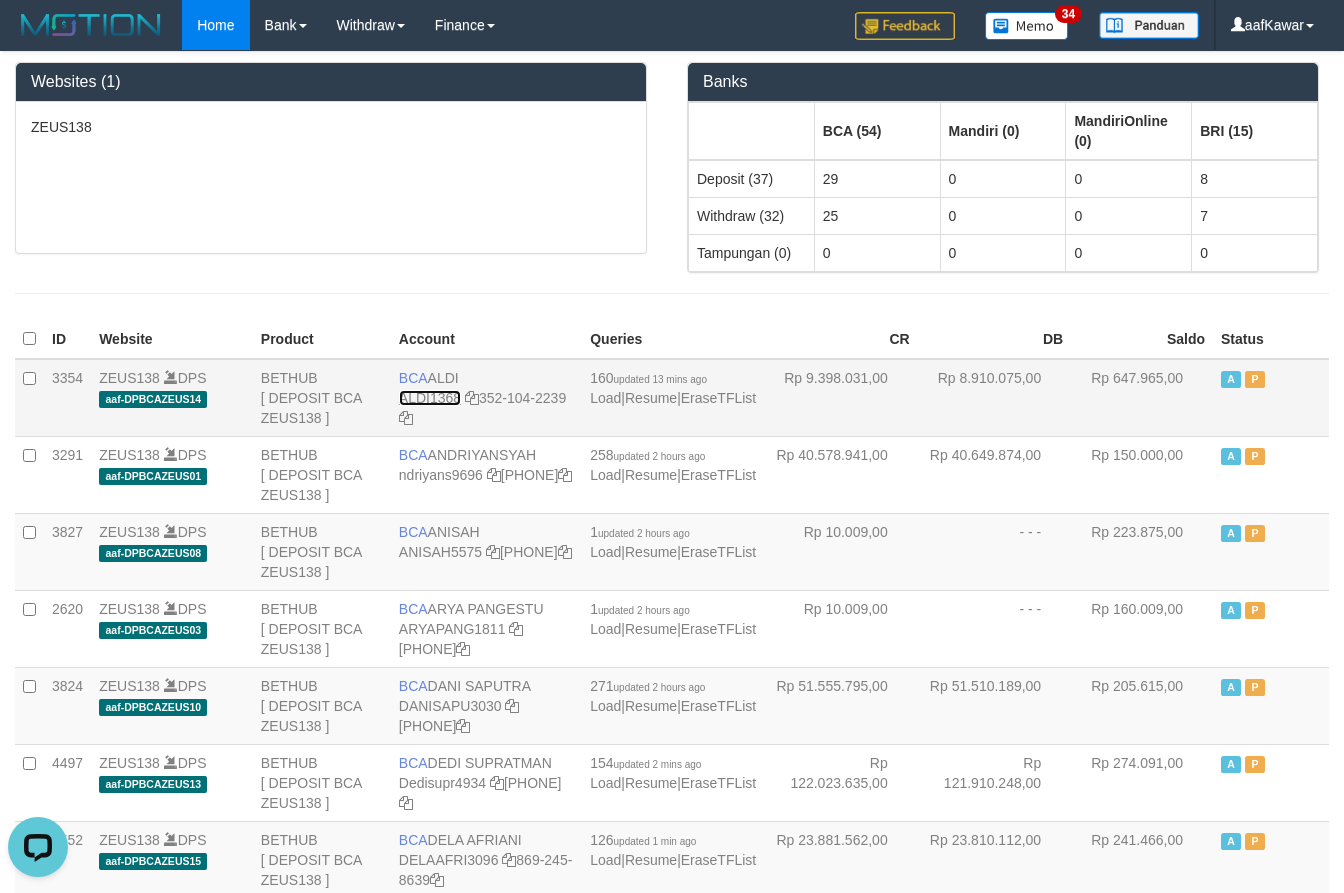click on "ALDI1368" at bounding box center (430, 398) 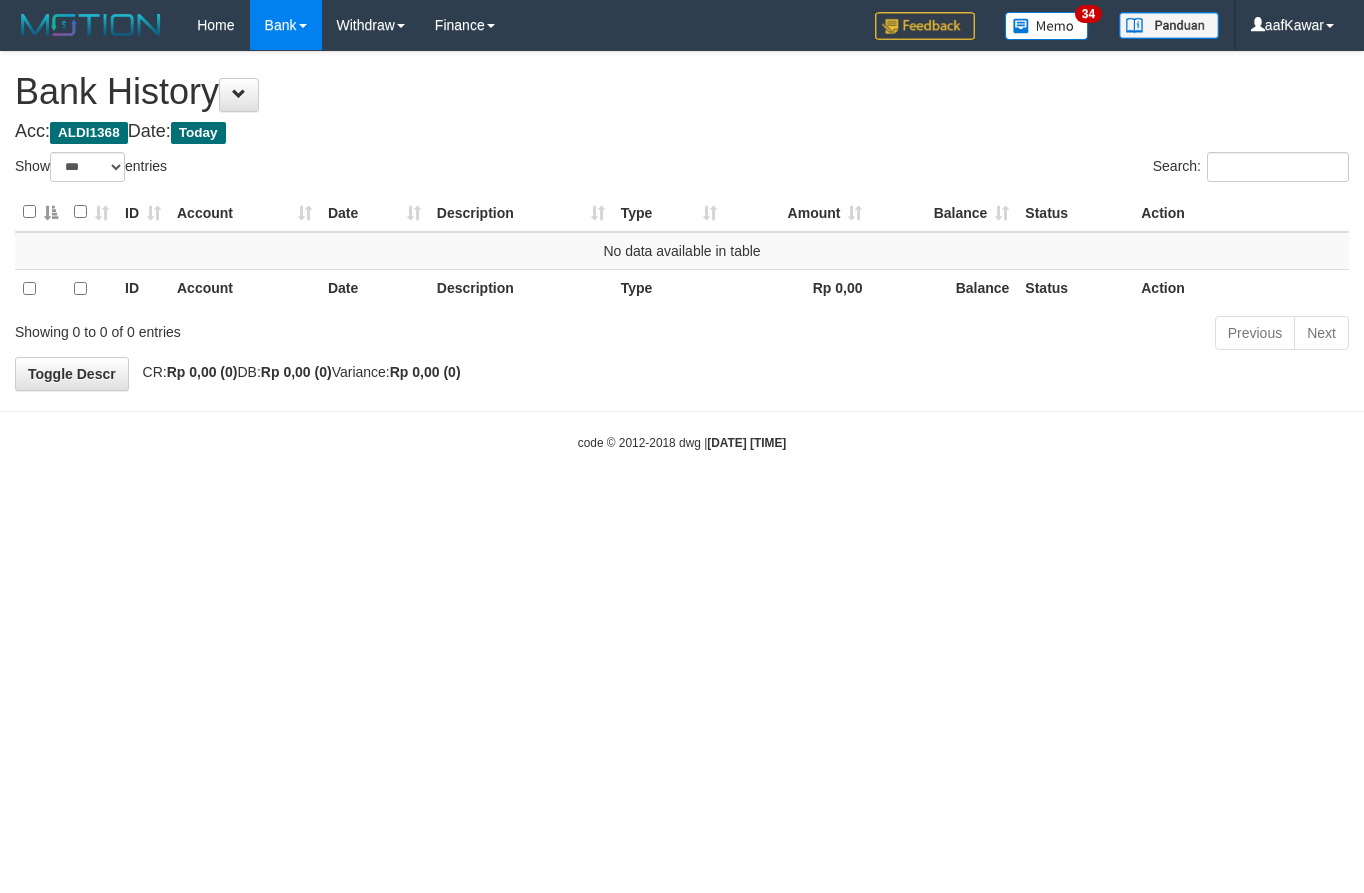select on "***" 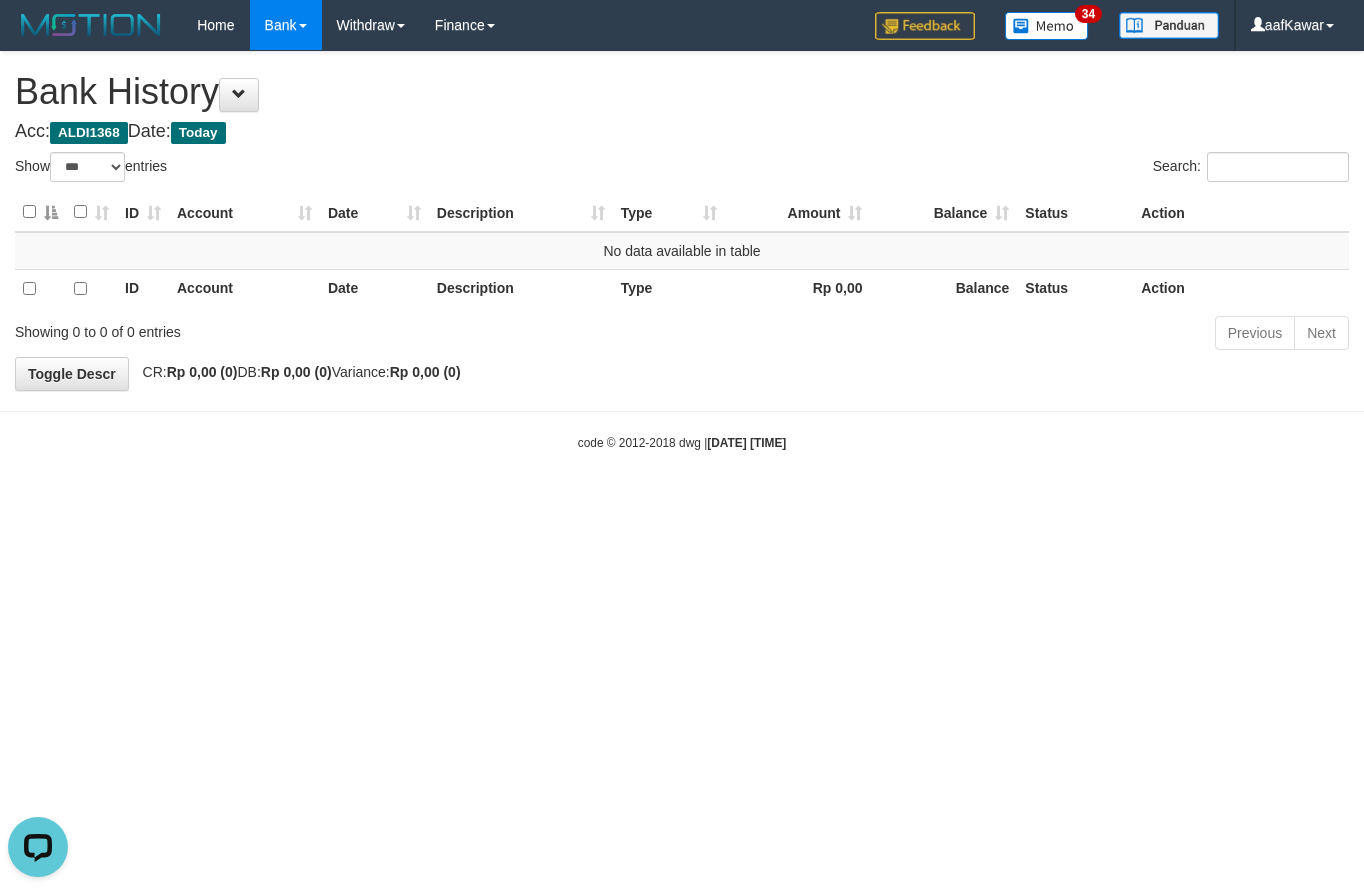 scroll, scrollTop: 0, scrollLeft: 0, axis: both 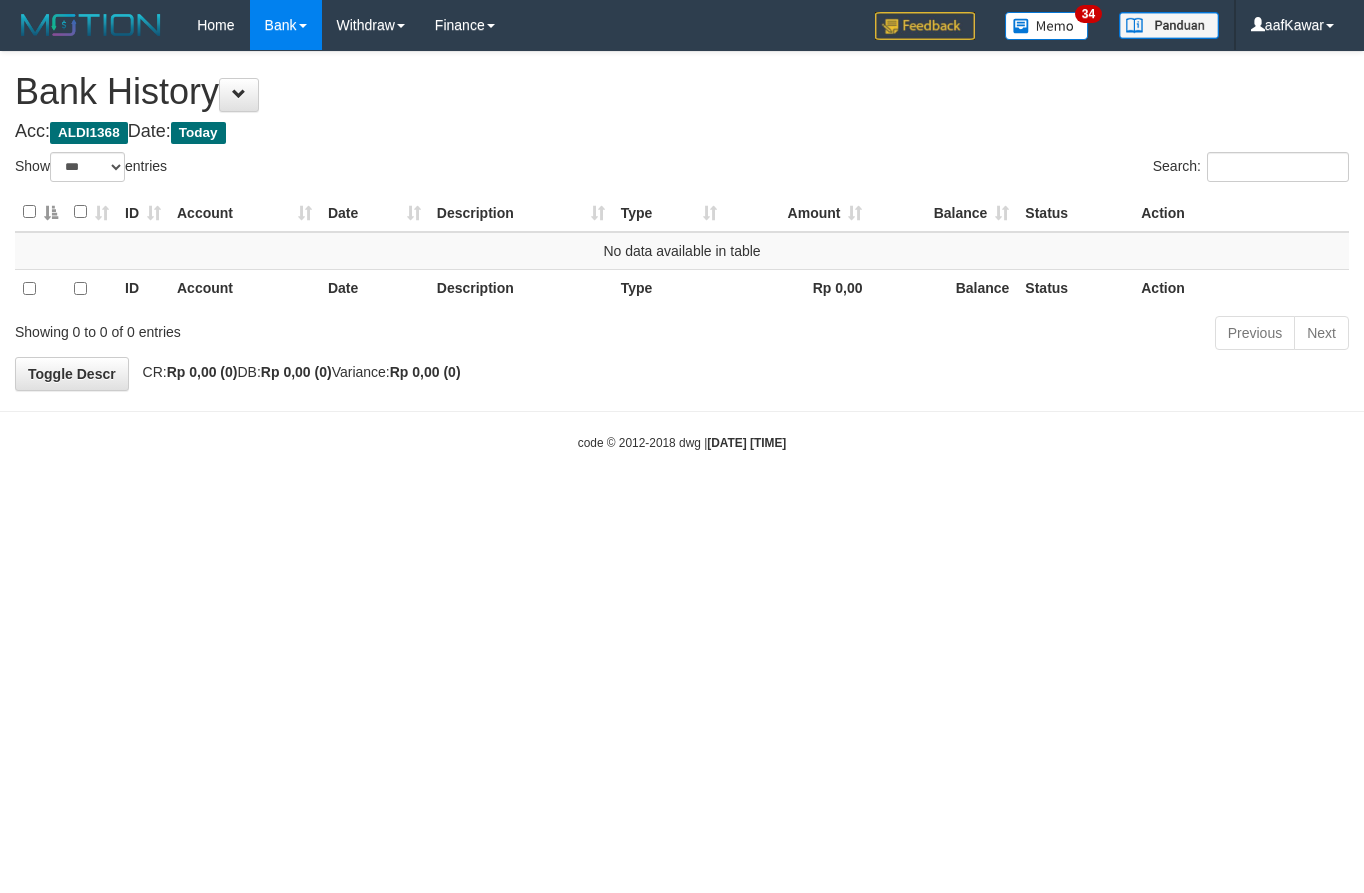 select on "***" 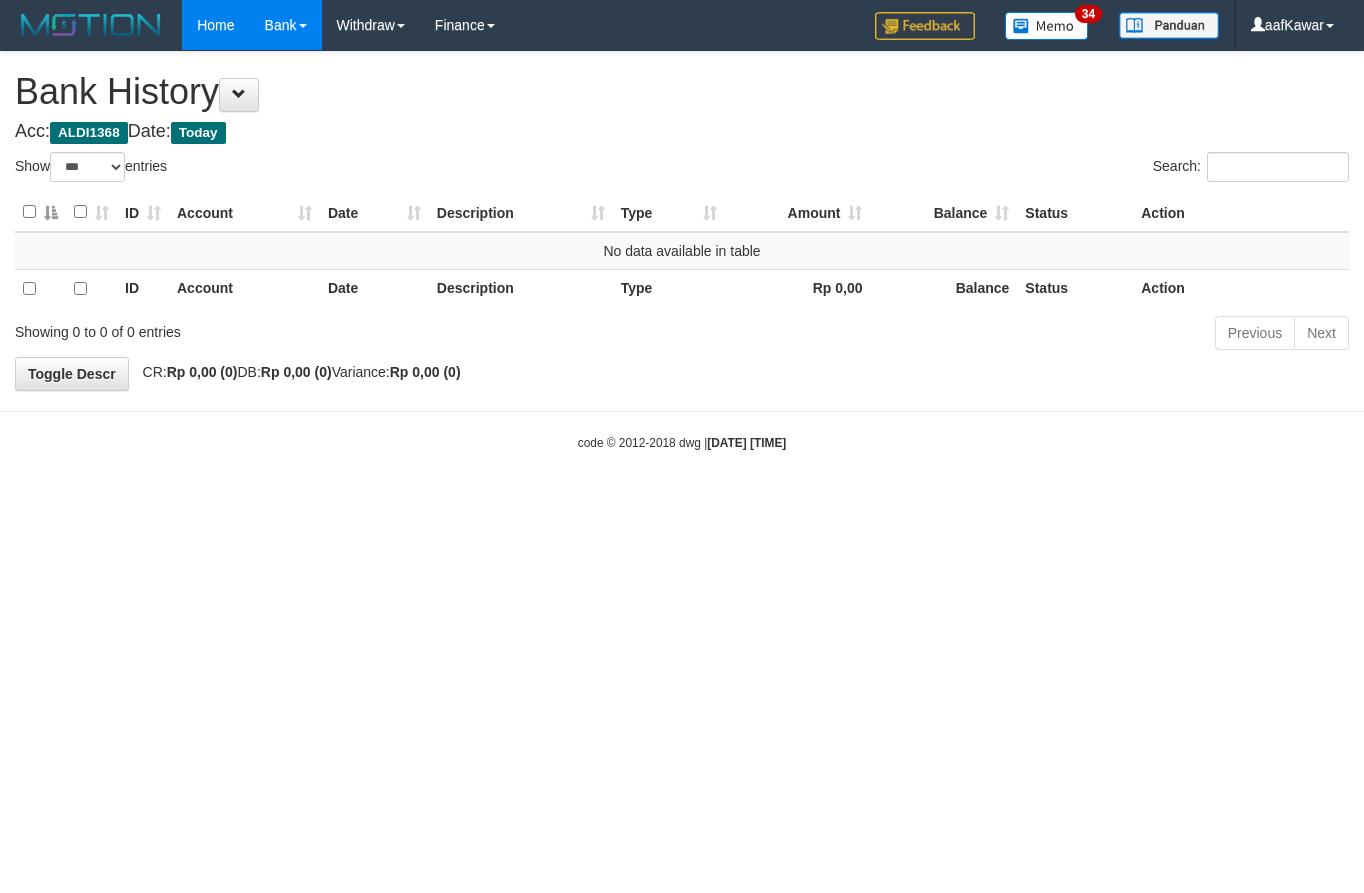 scroll, scrollTop: 0, scrollLeft: 0, axis: both 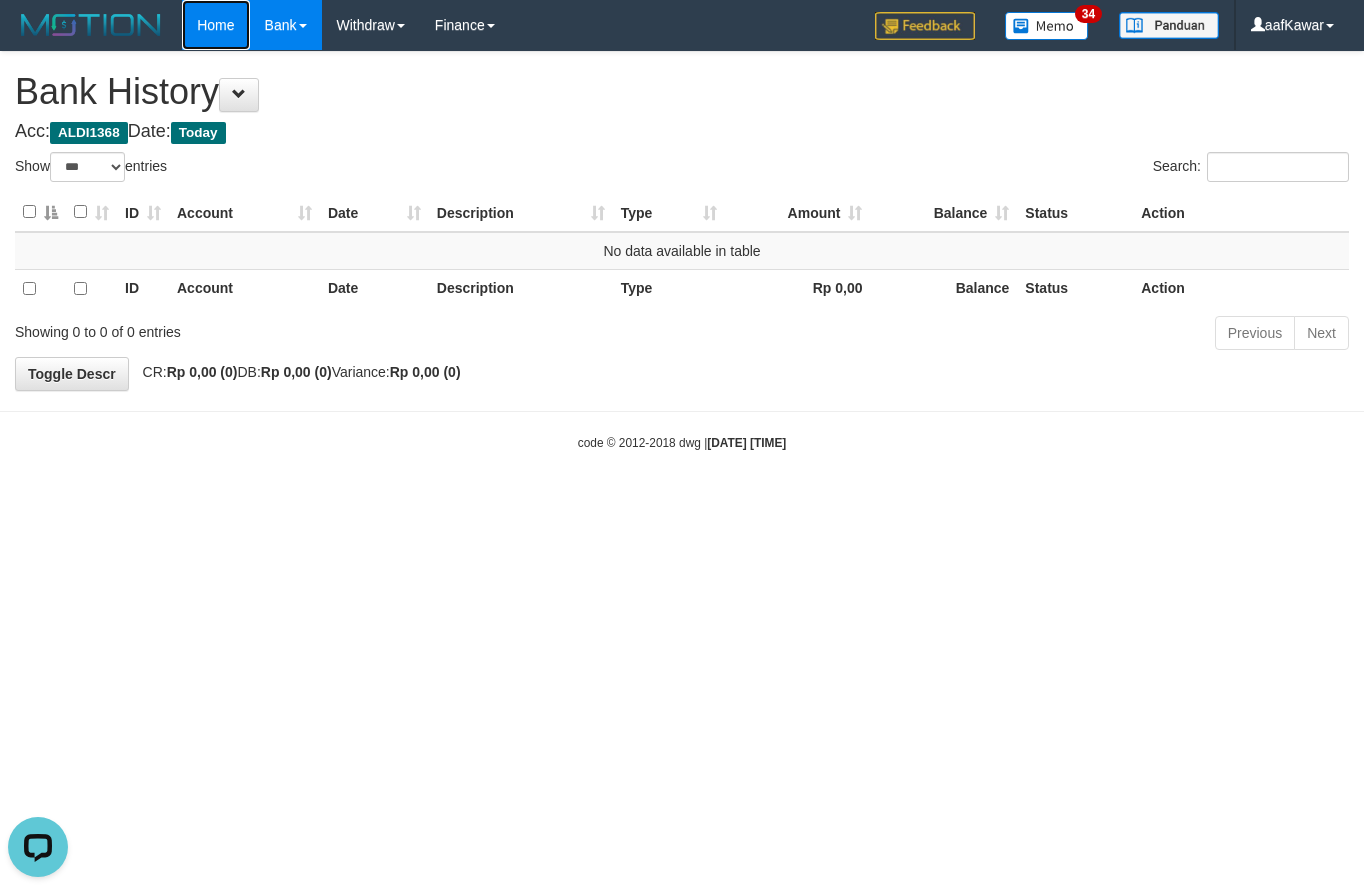 click on "Home" at bounding box center (215, 25) 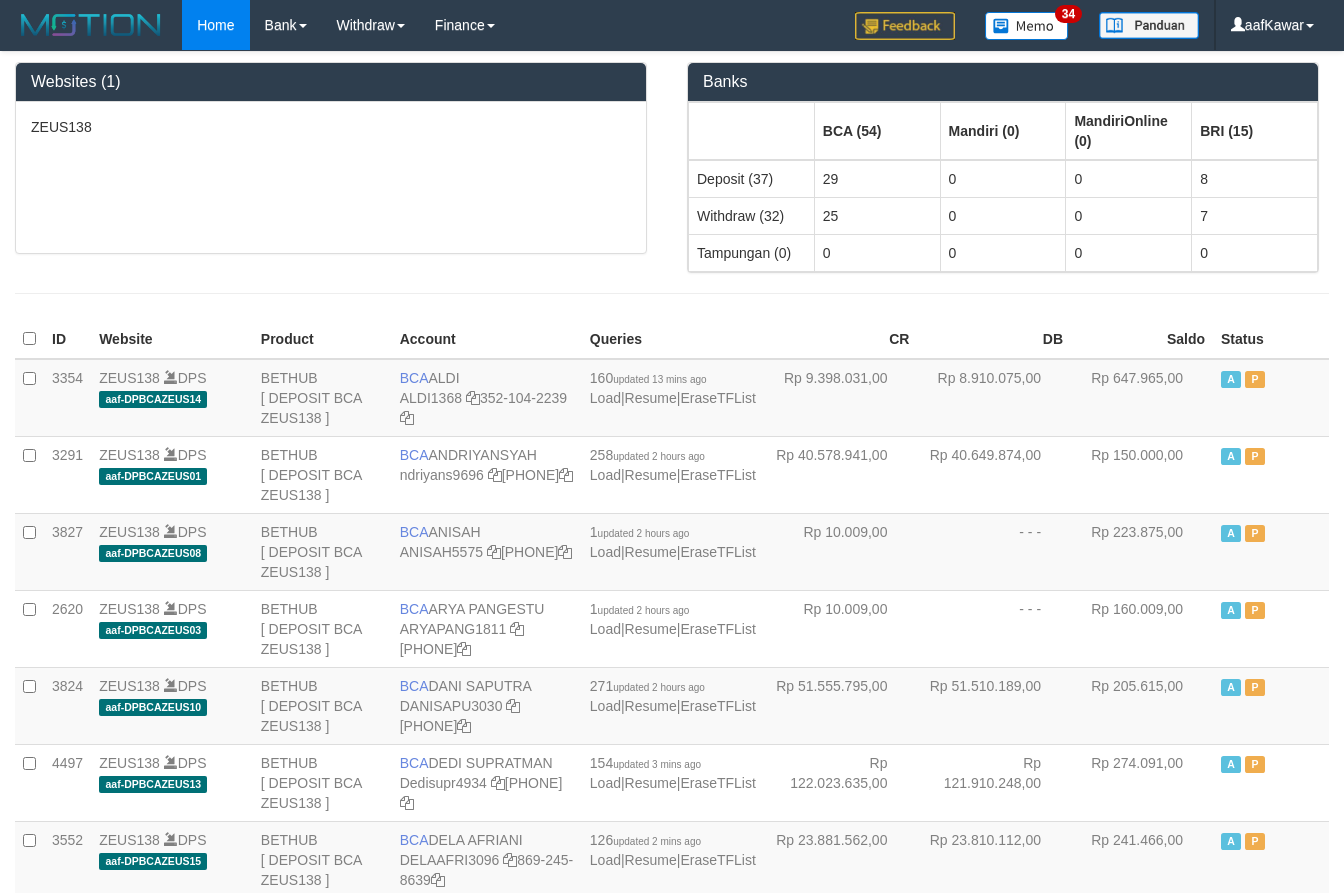 scroll, scrollTop: 0, scrollLeft: 0, axis: both 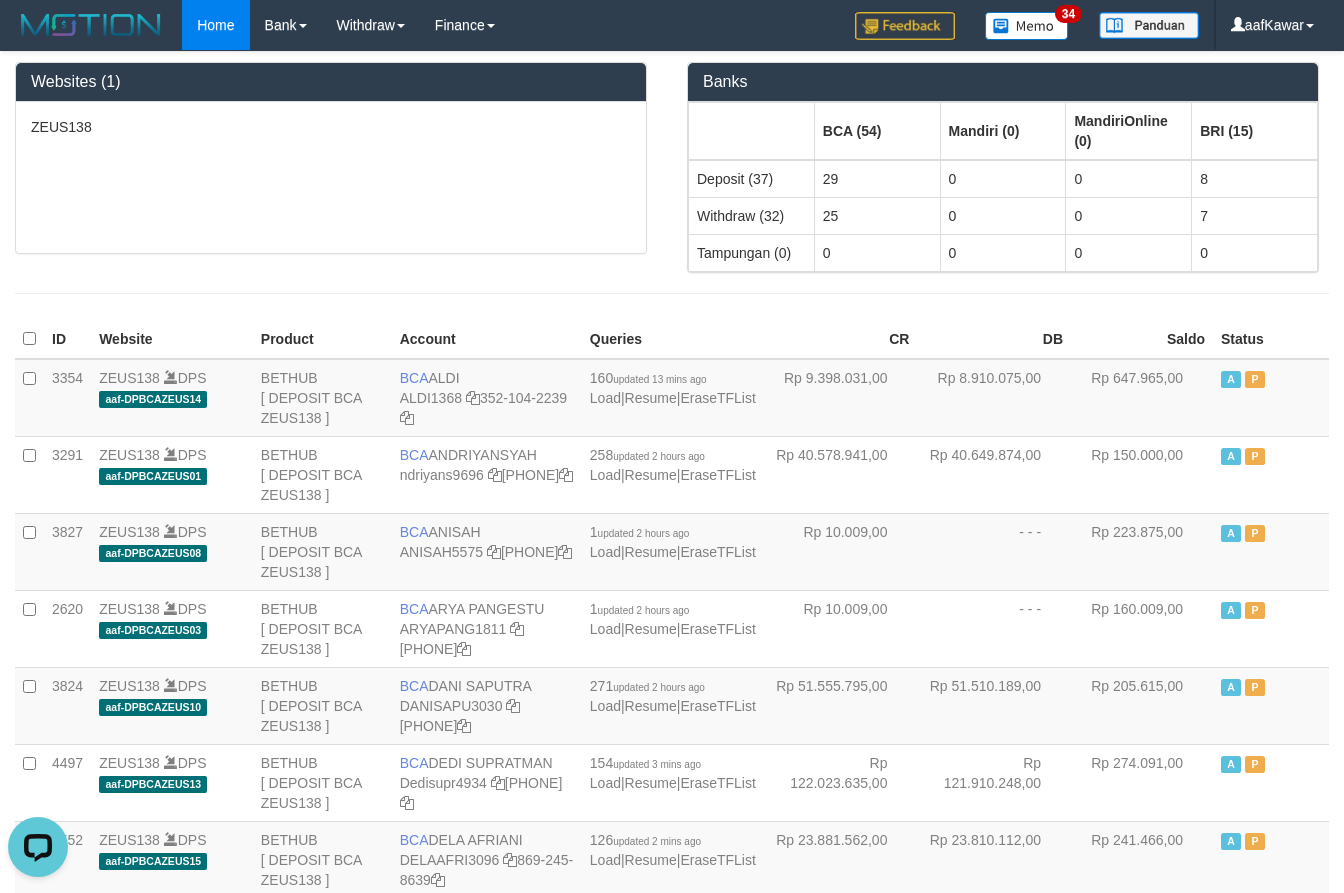 click on "ZEUS138" at bounding box center [331, 177] 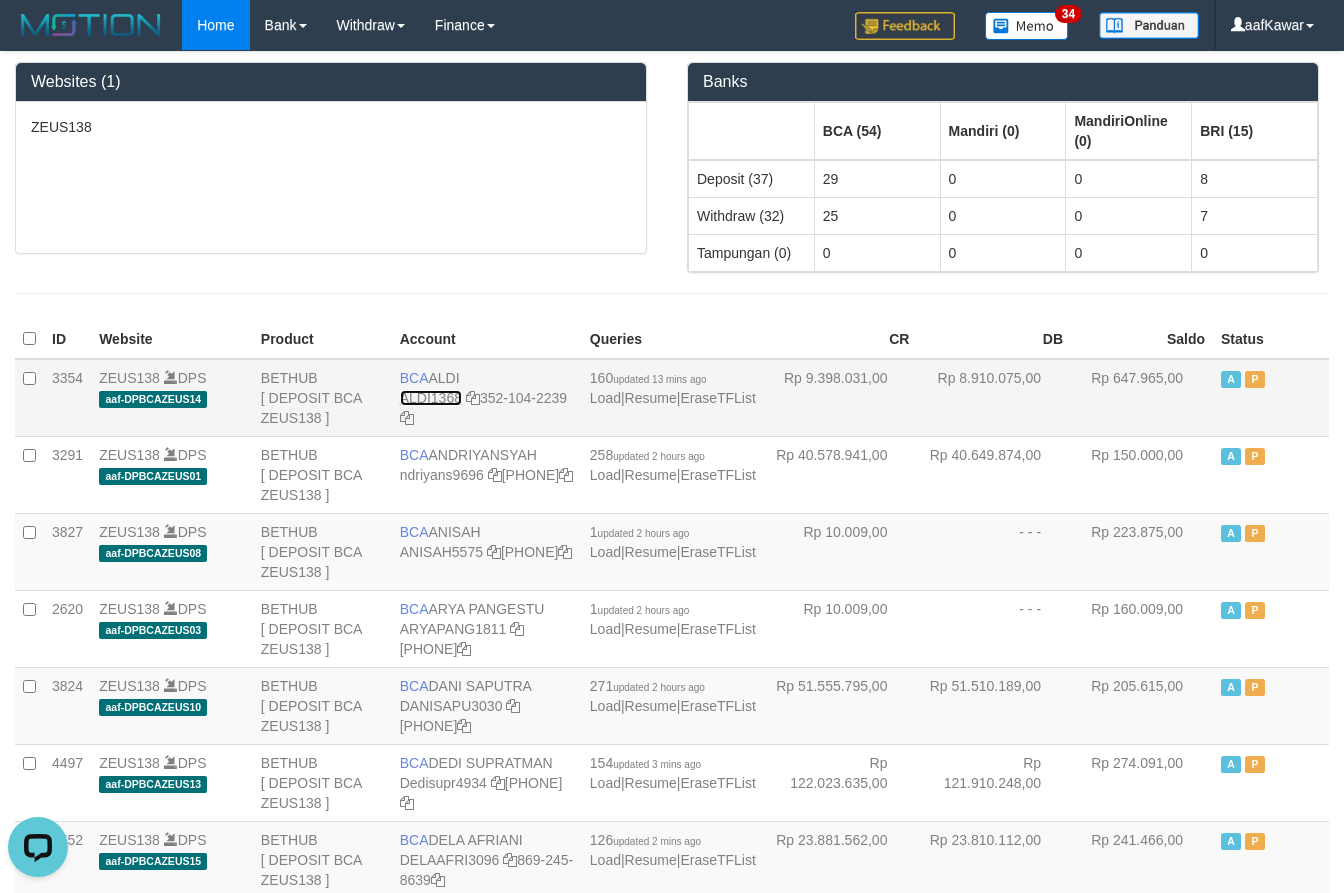 click on "ALDI1368" at bounding box center [431, 398] 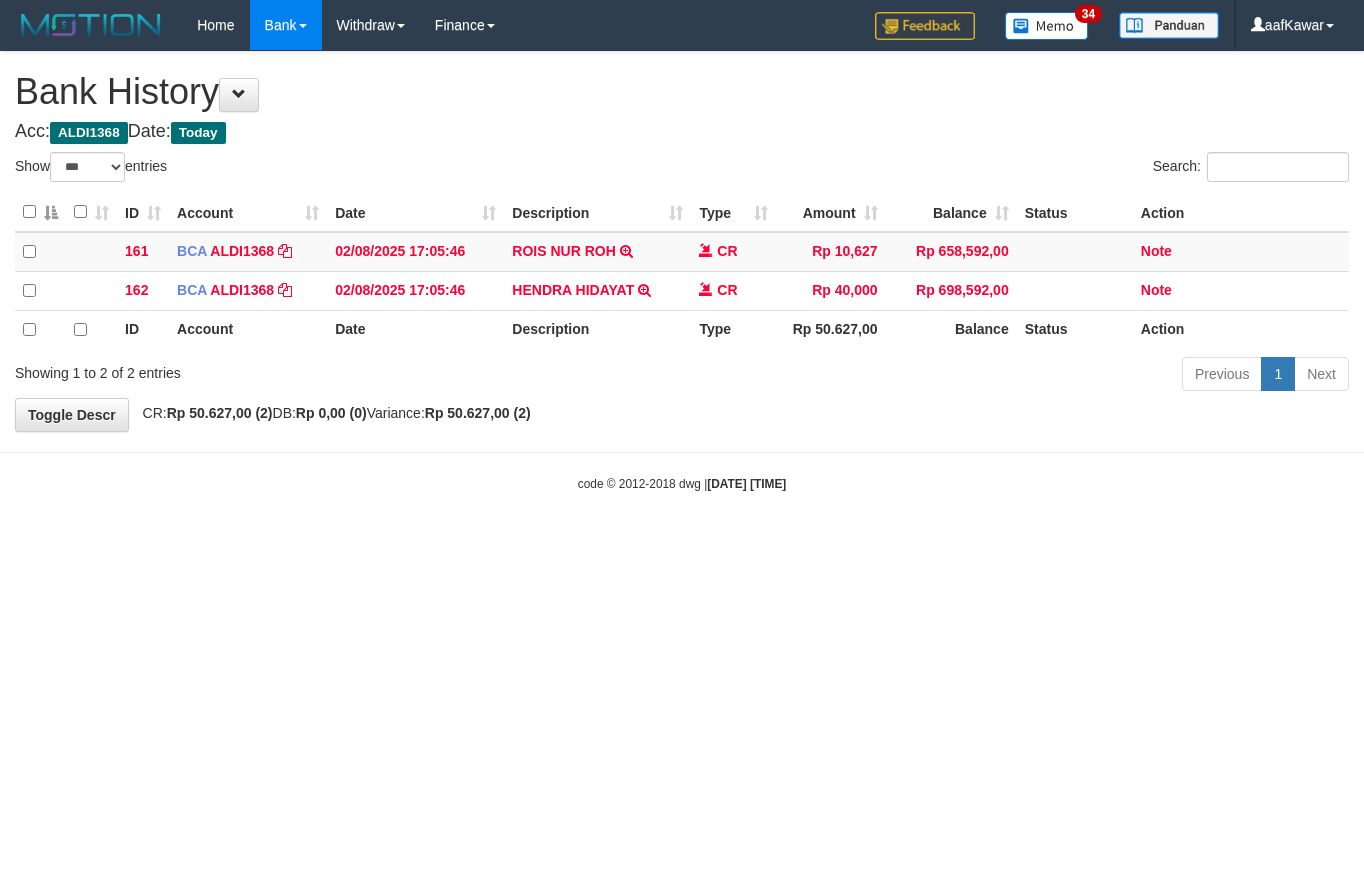 select on "***" 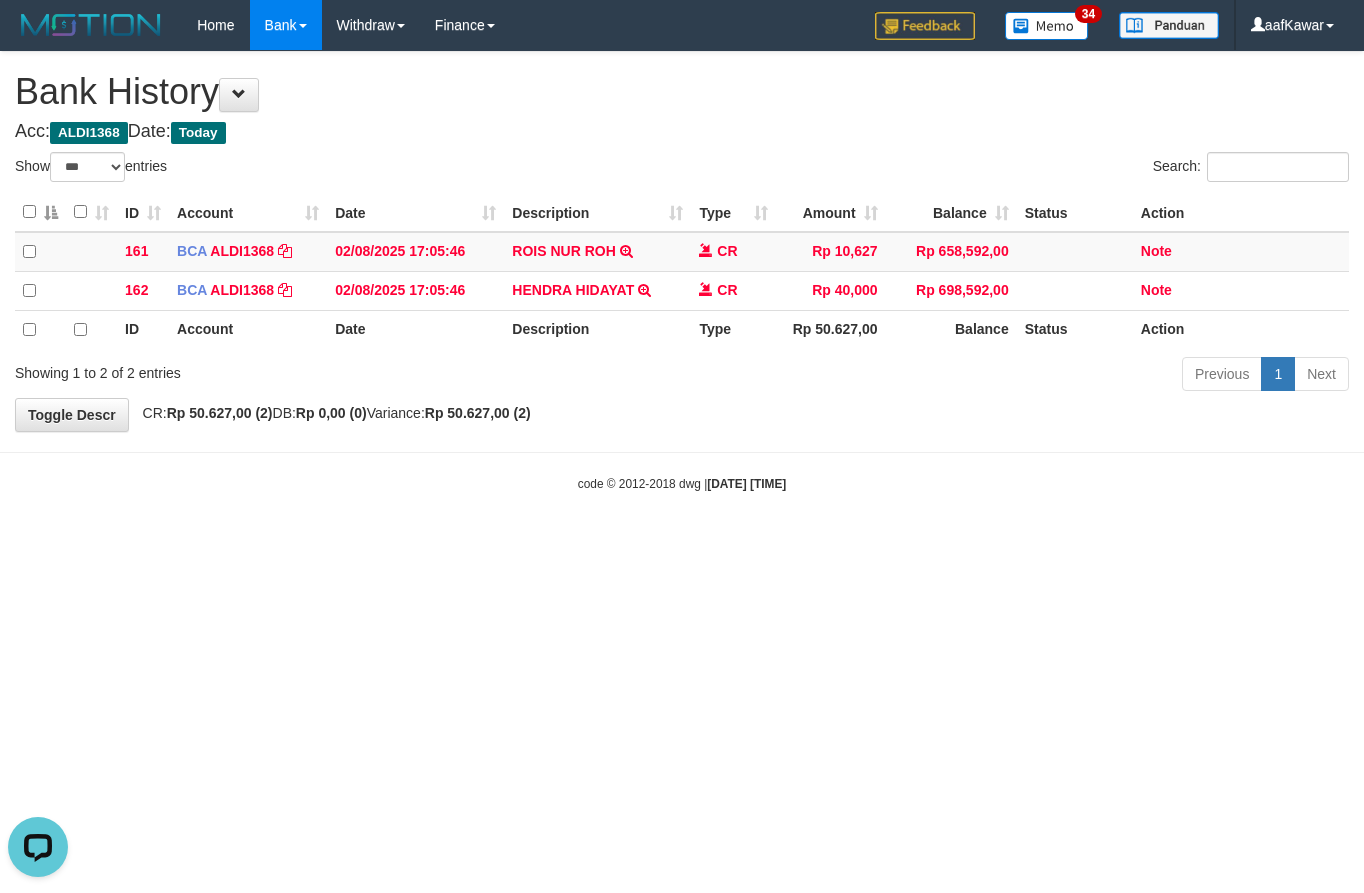 scroll, scrollTop: 0, scrollLeft: 0, axis: both 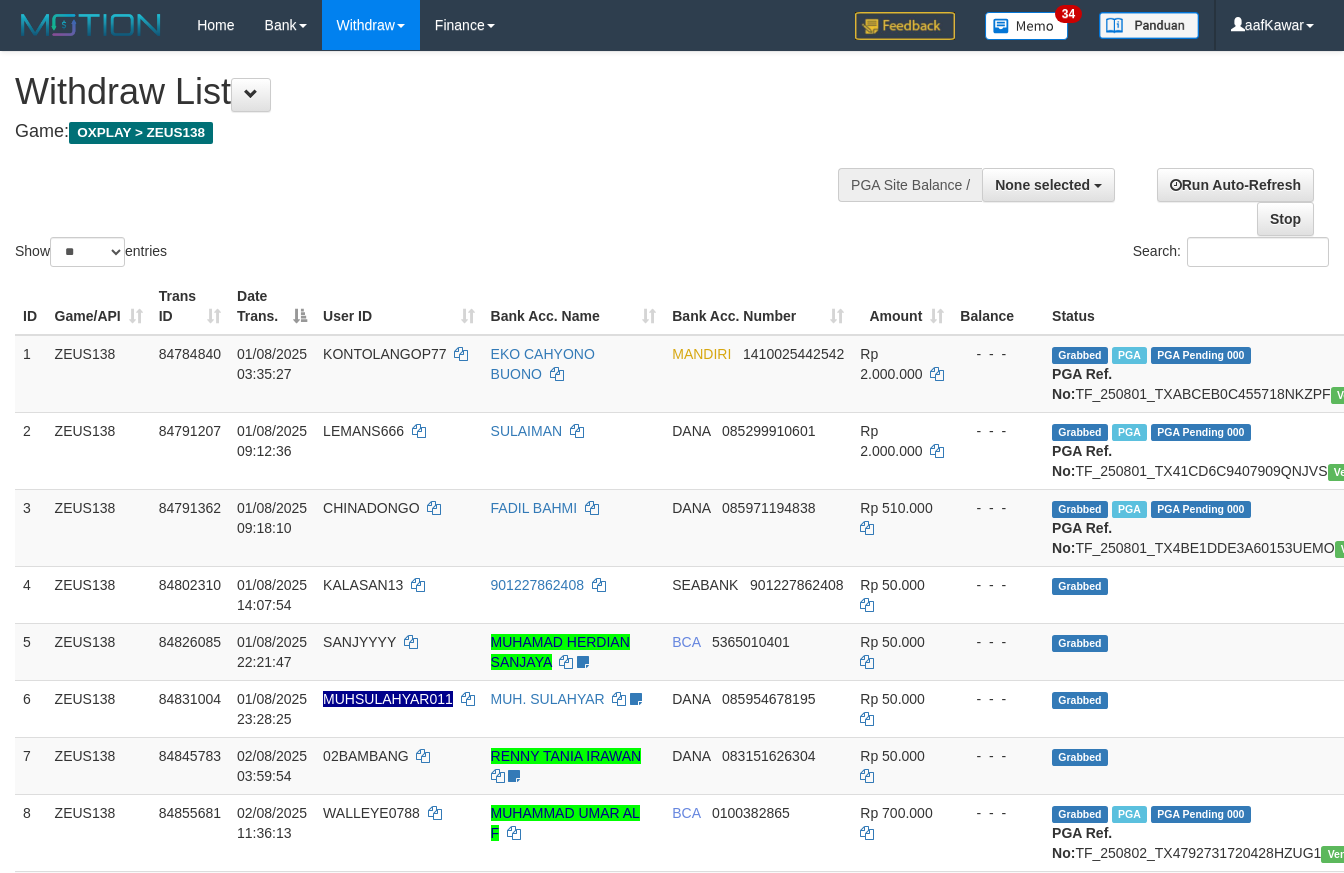 select 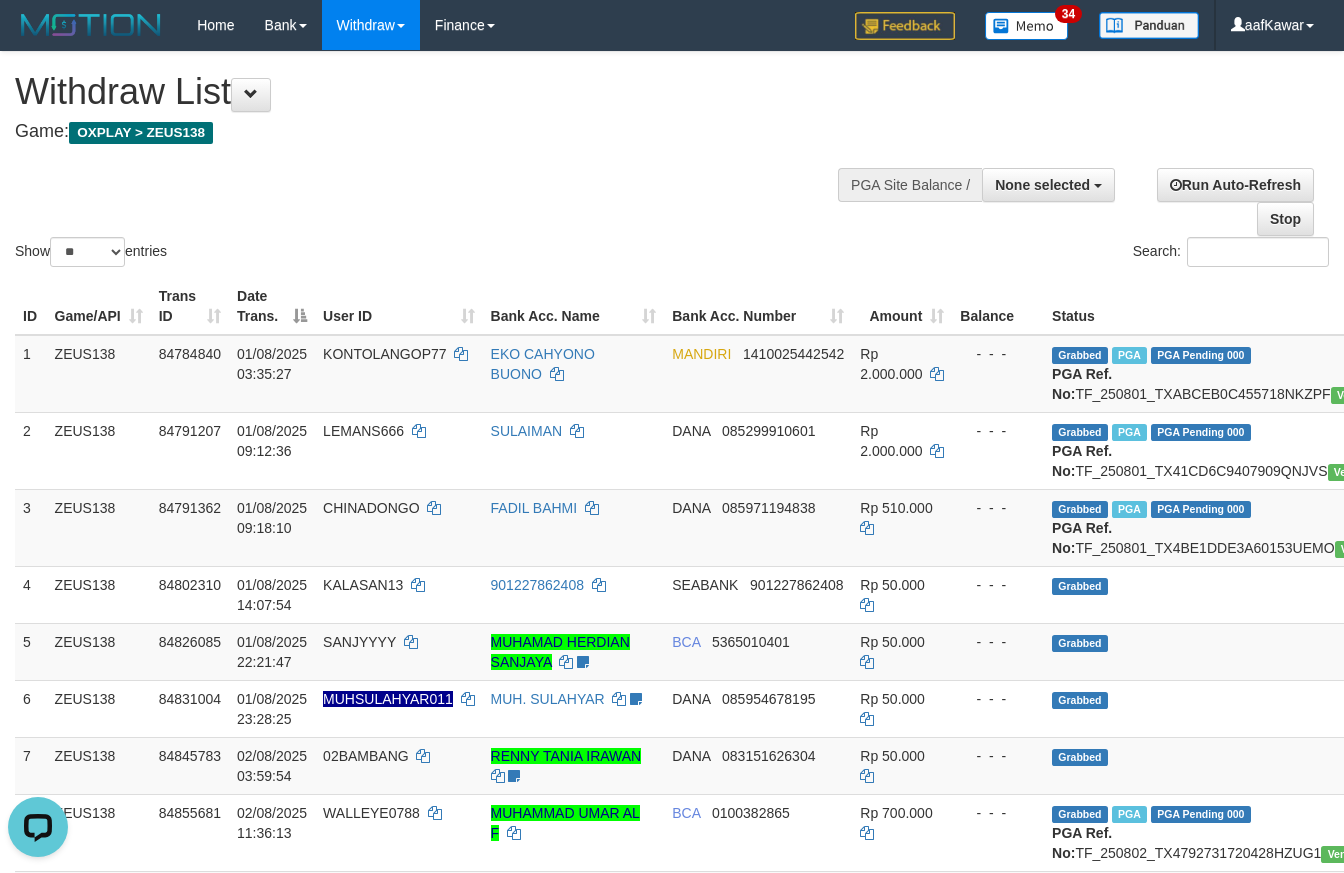 scroll, scrollTop: 0, scrollLeft: 0, axis: both 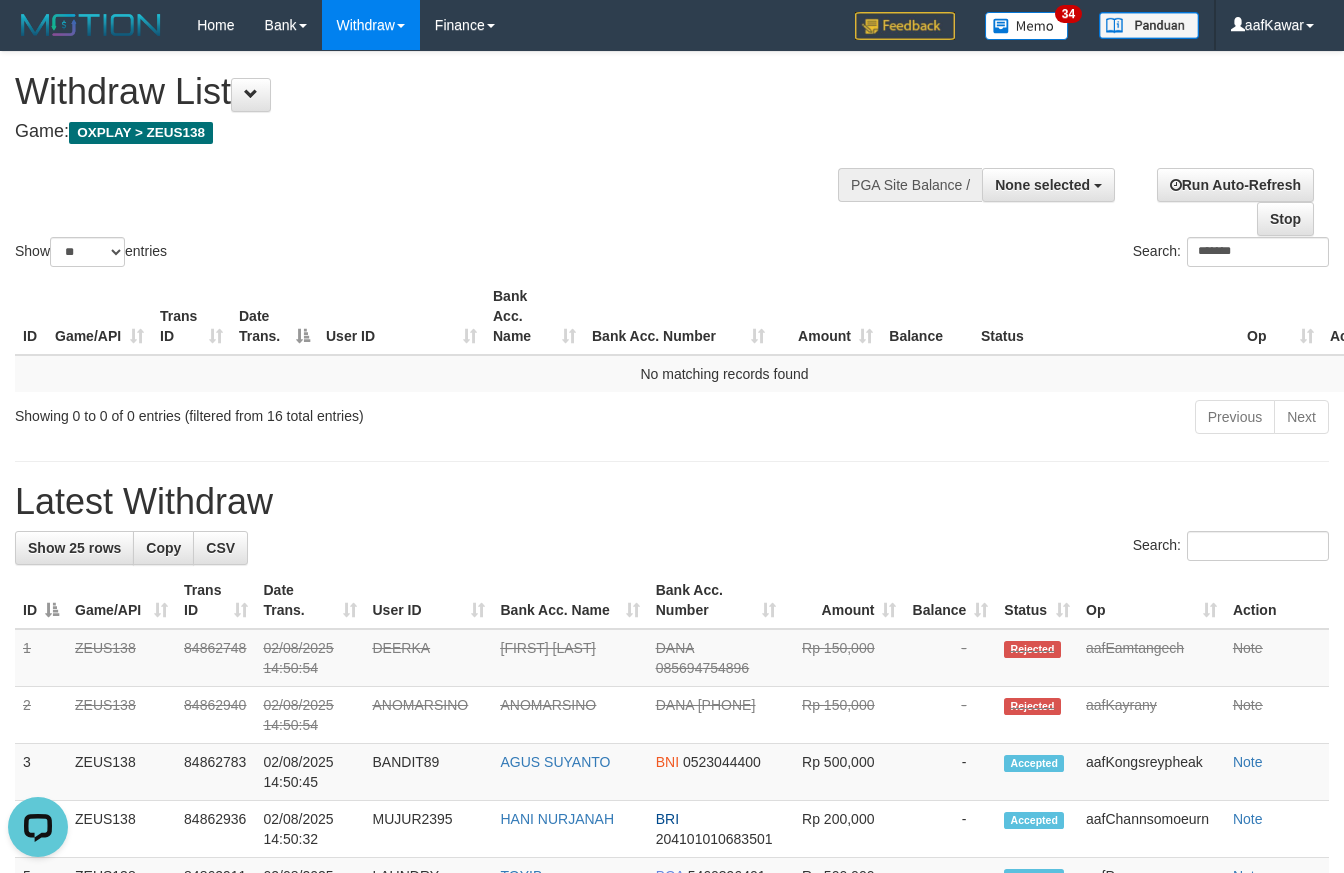 type 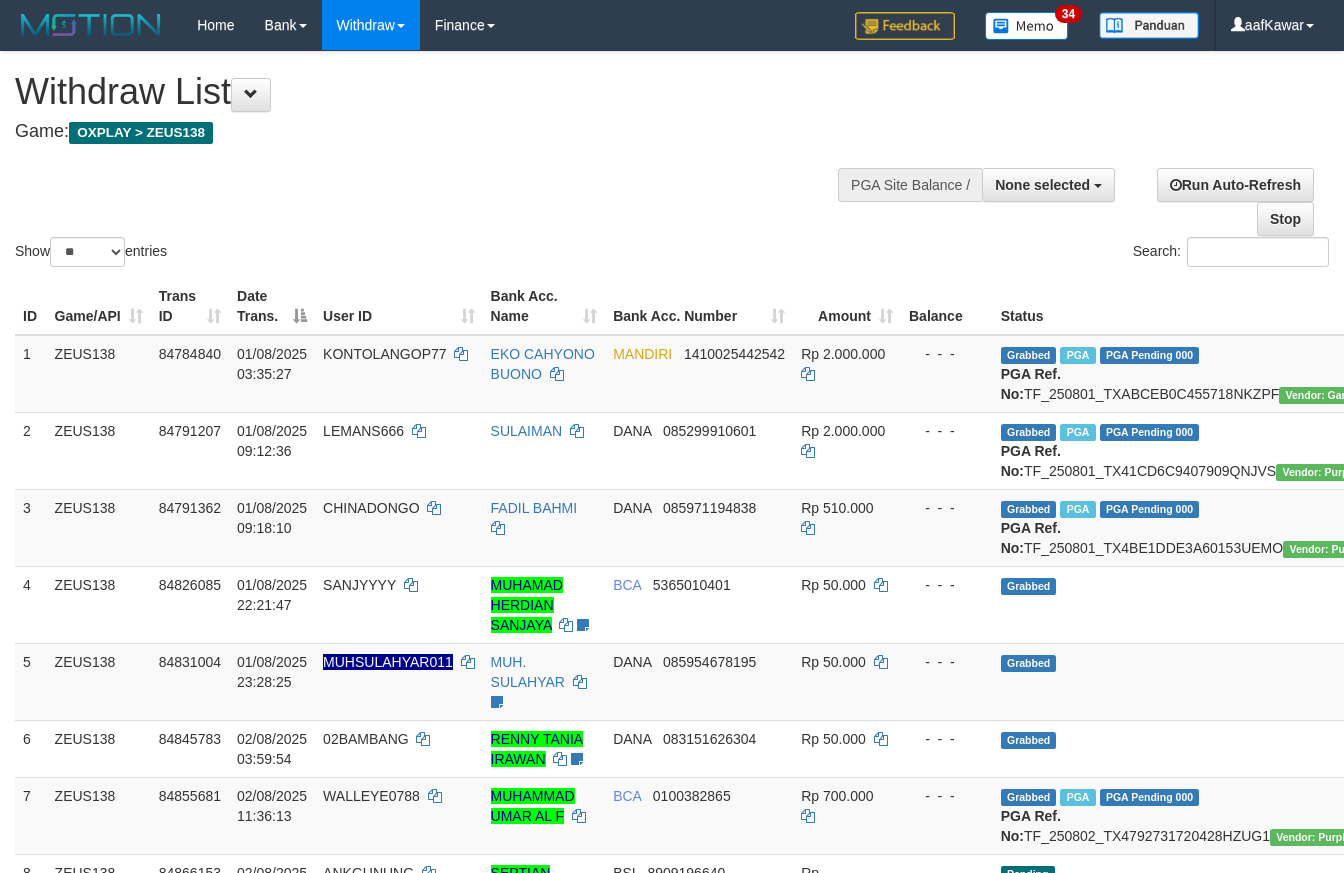 select 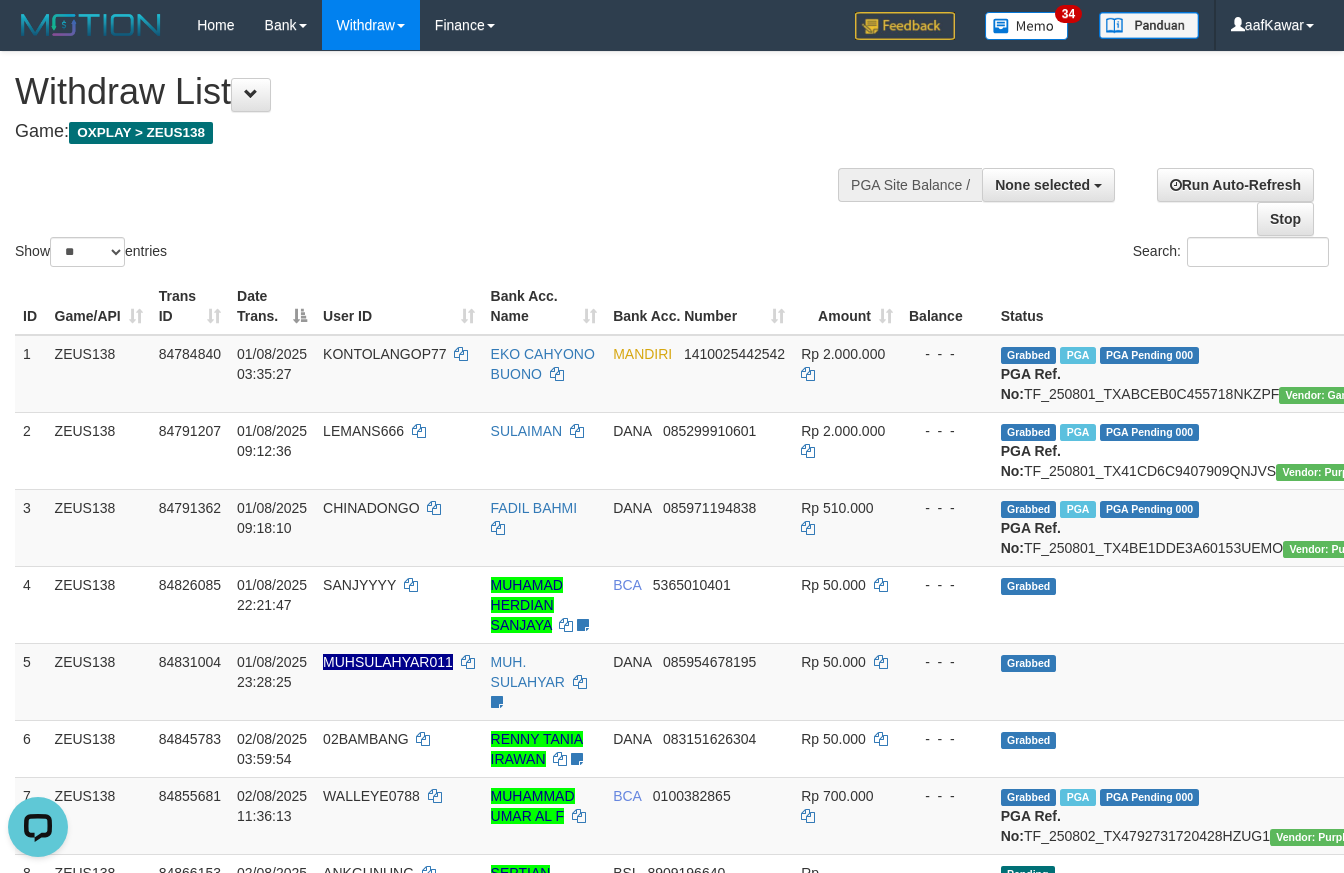 scroll, scrollTop: 0, scrollLeft: 0, axis: both 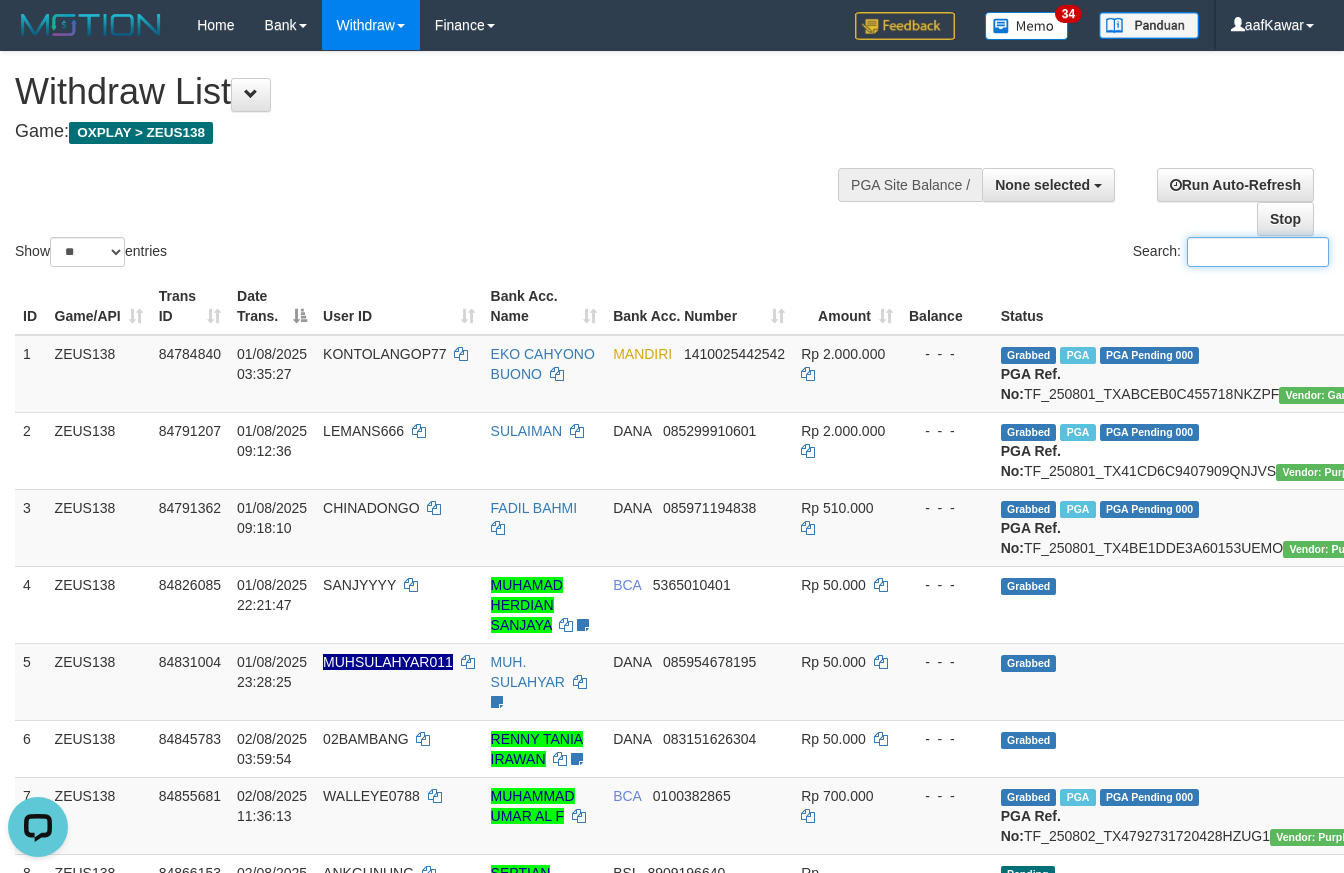click on "Search:" at bounding box center (1258, 252) 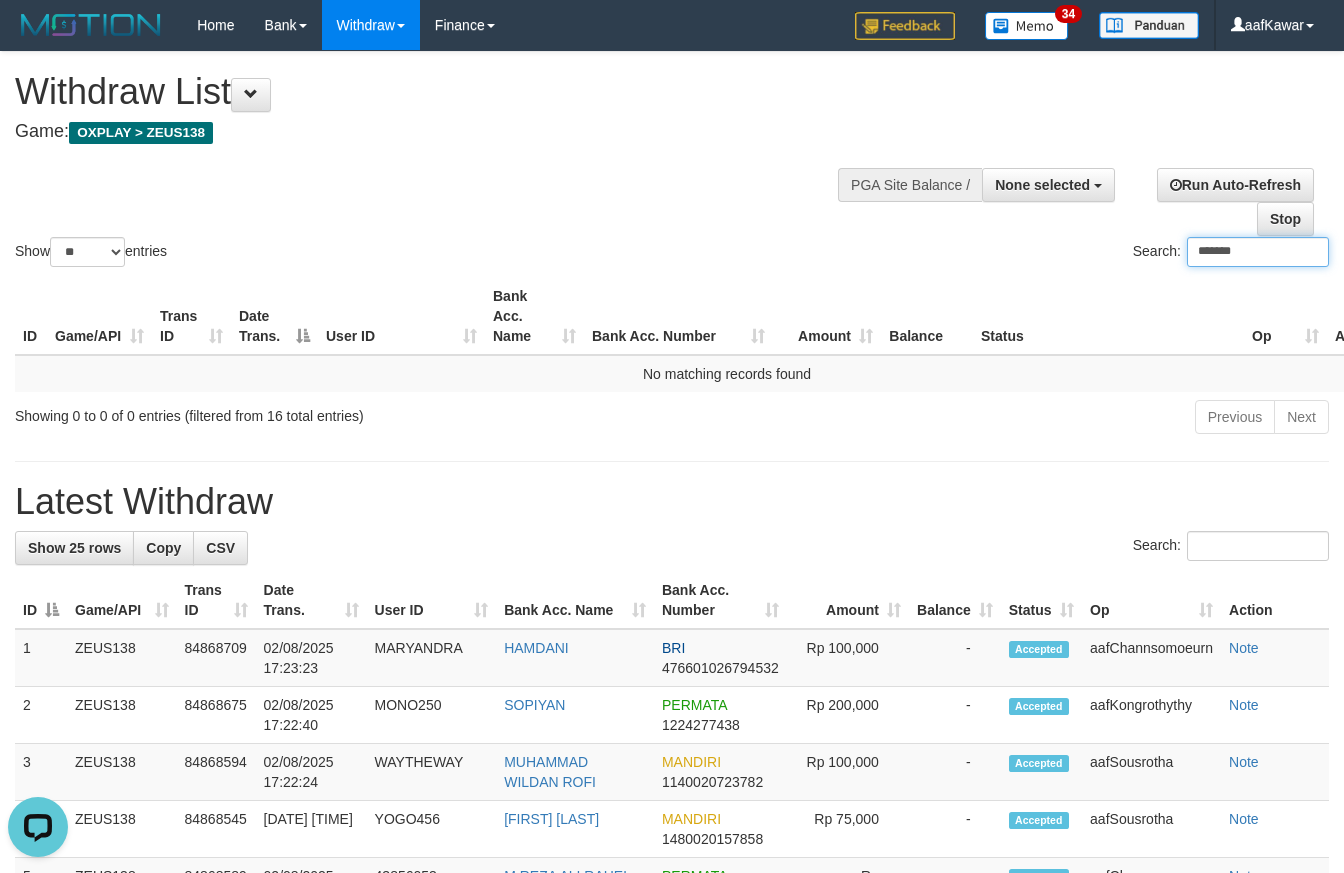 type 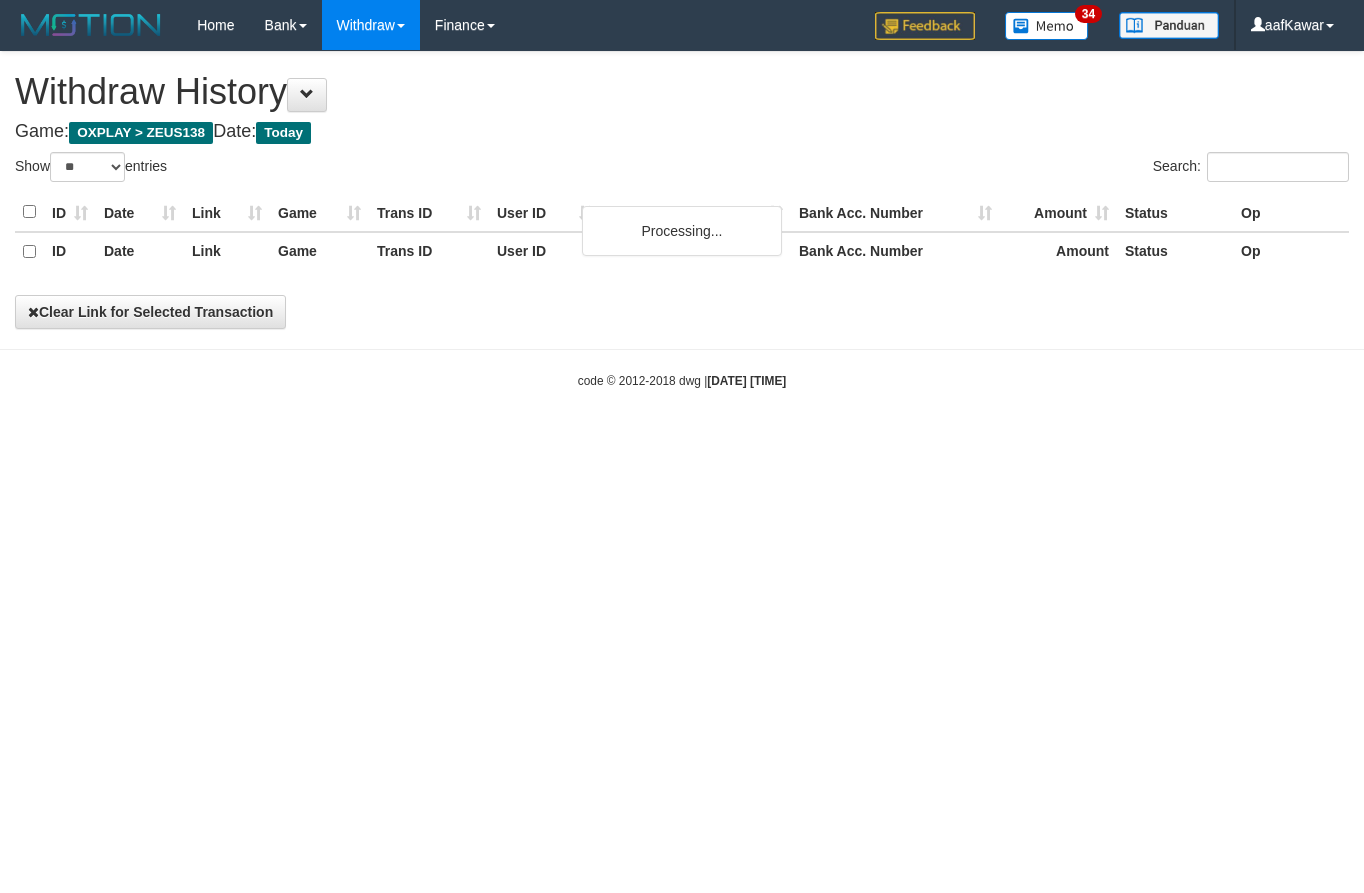 select on "**" 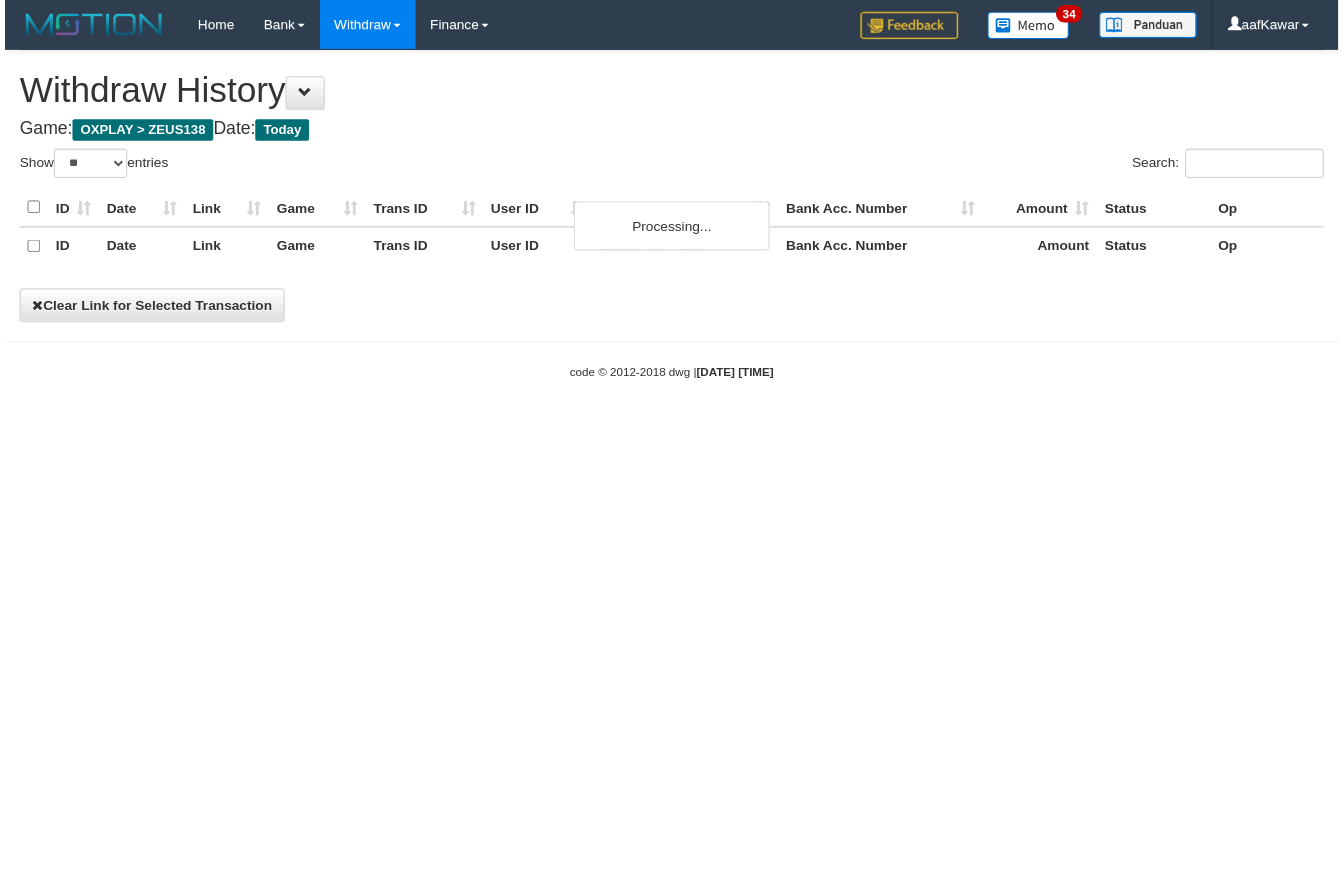 scroll, scrollTop: 0, scrollLeft: 0, axis: both 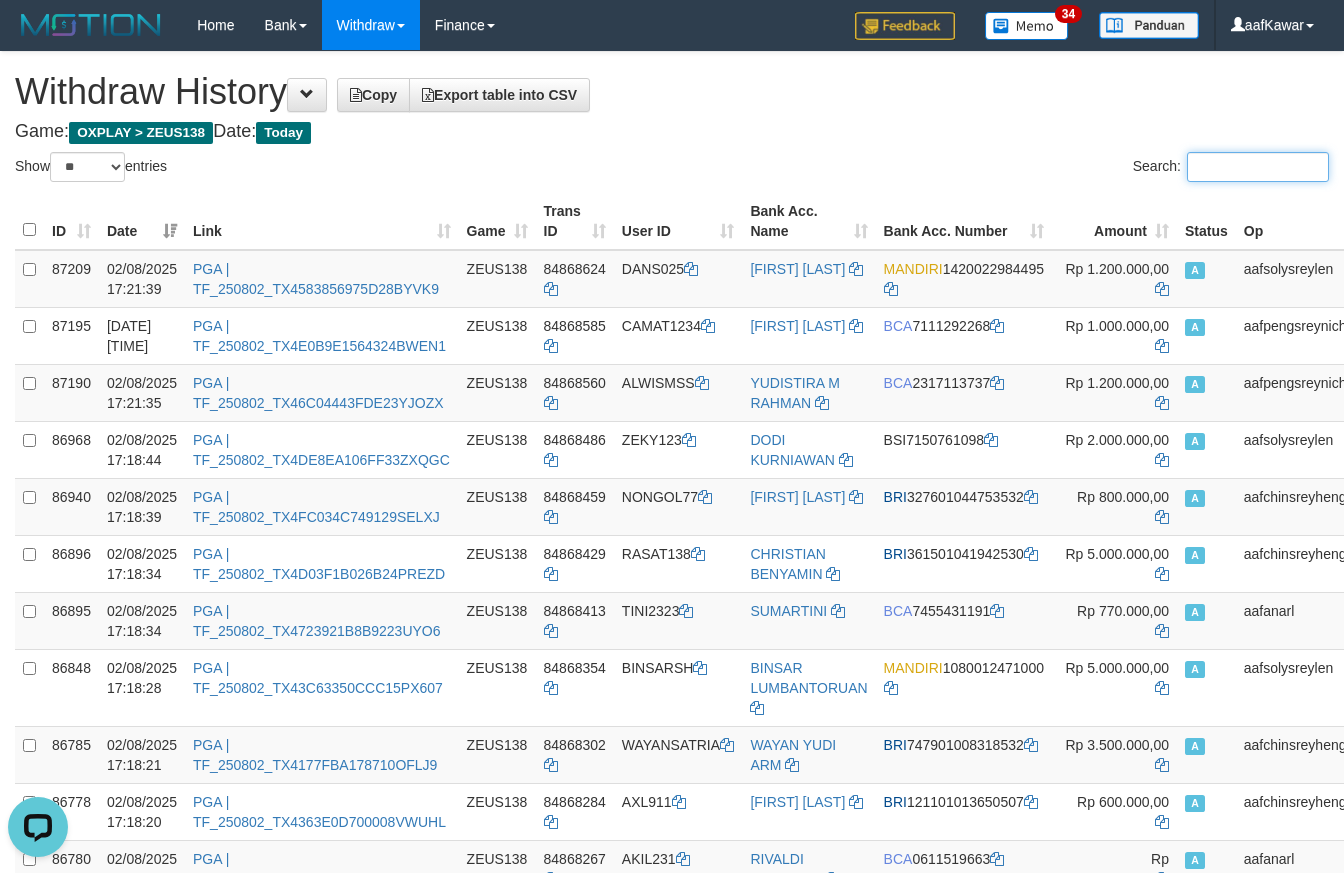 click on "Search:" at bounding box center [1258, 167] 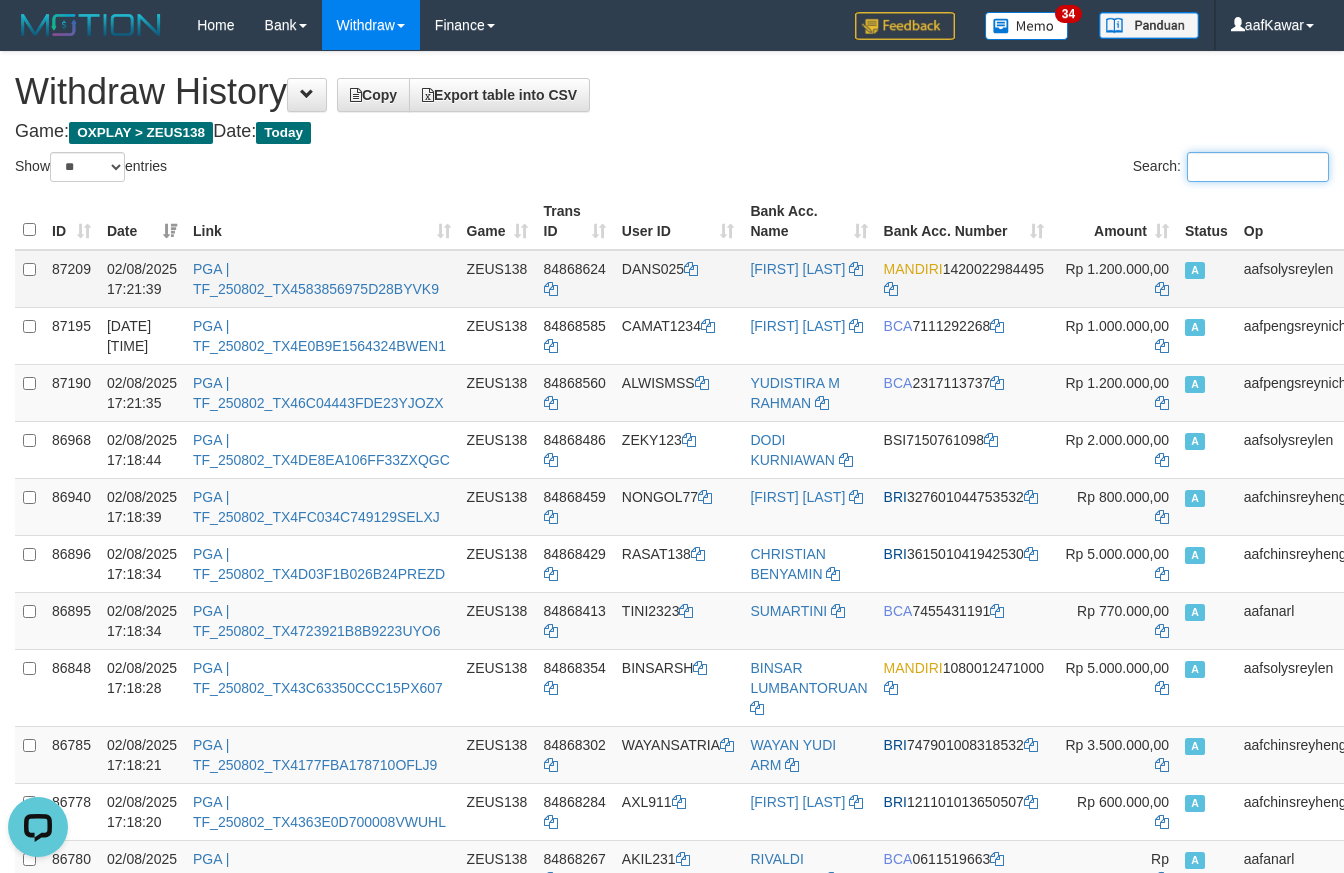 paste on "*******" 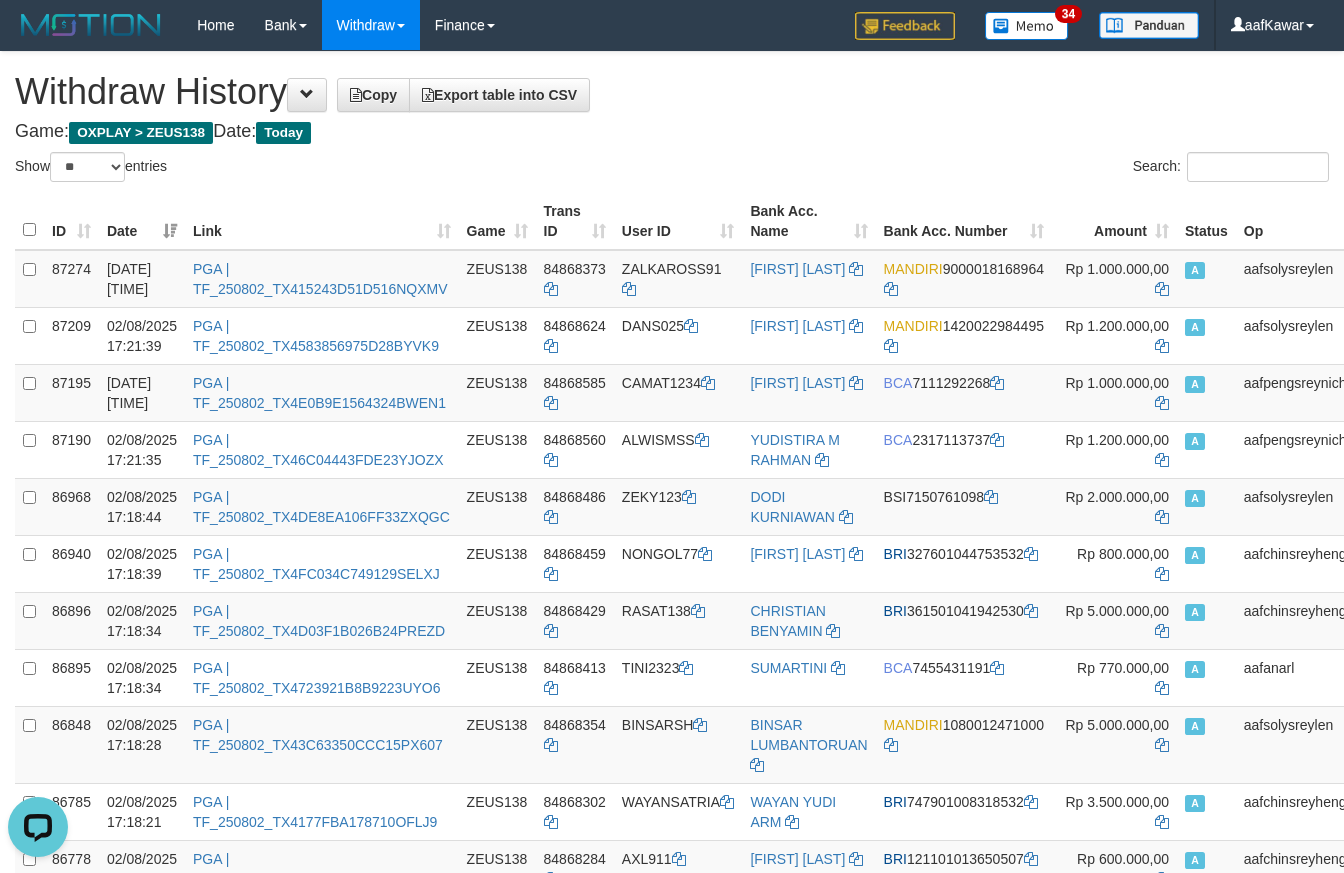 click on "Show  ** ** ** ***  entries" at bounding box center (336, 169) 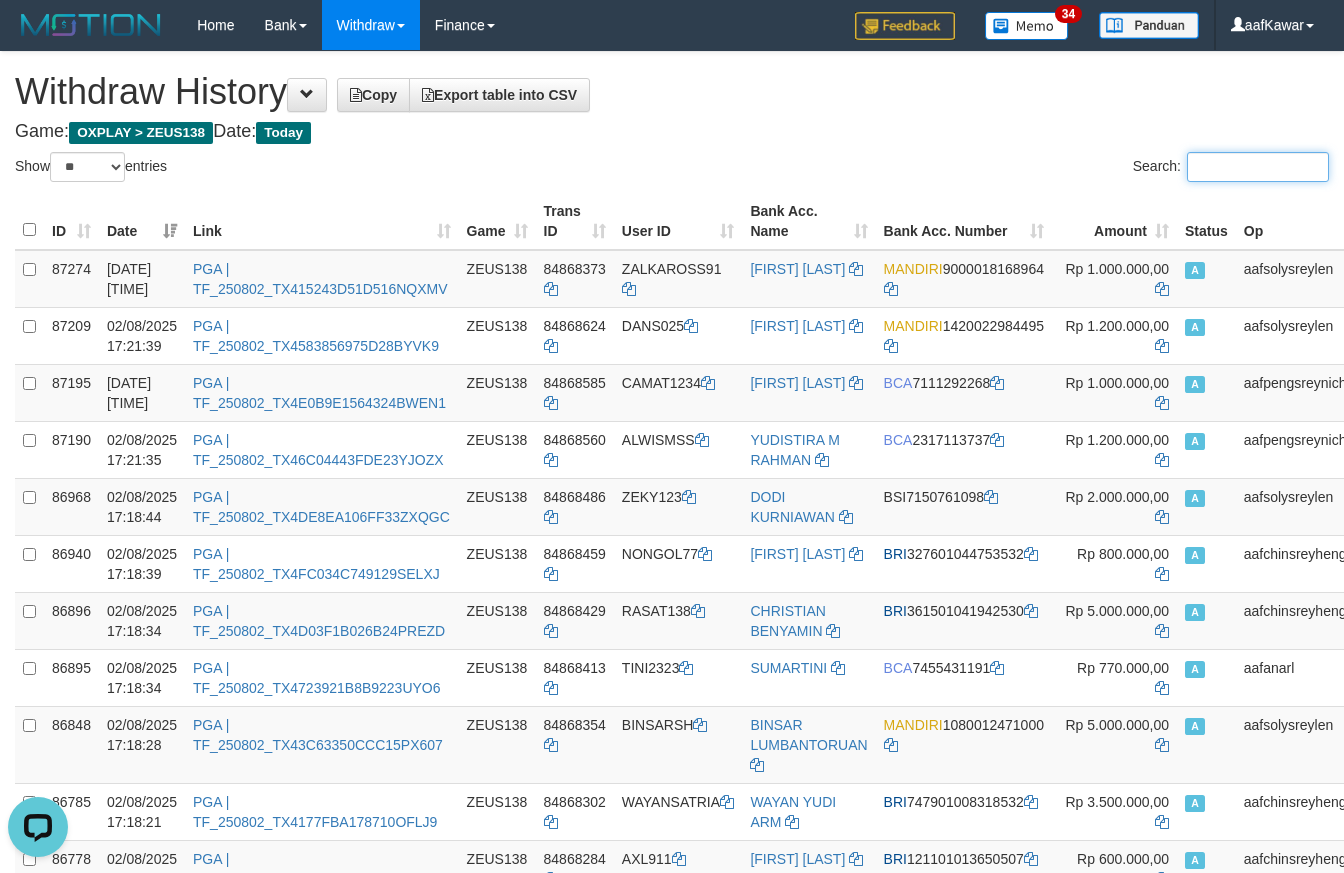click on "Search:" at bounding box center [1258, 167] 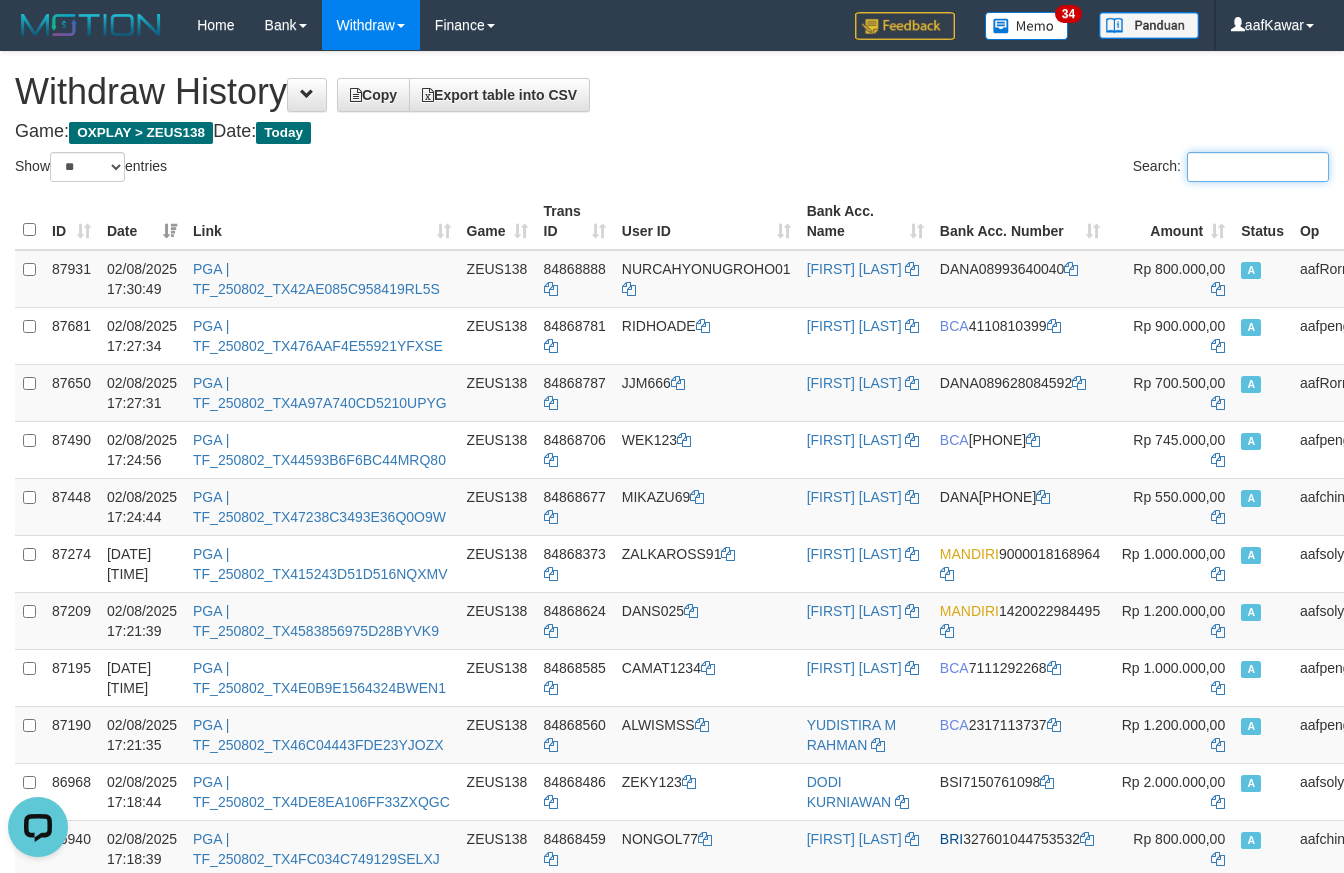 click on "Search:" at bounding box center [1258, 167] 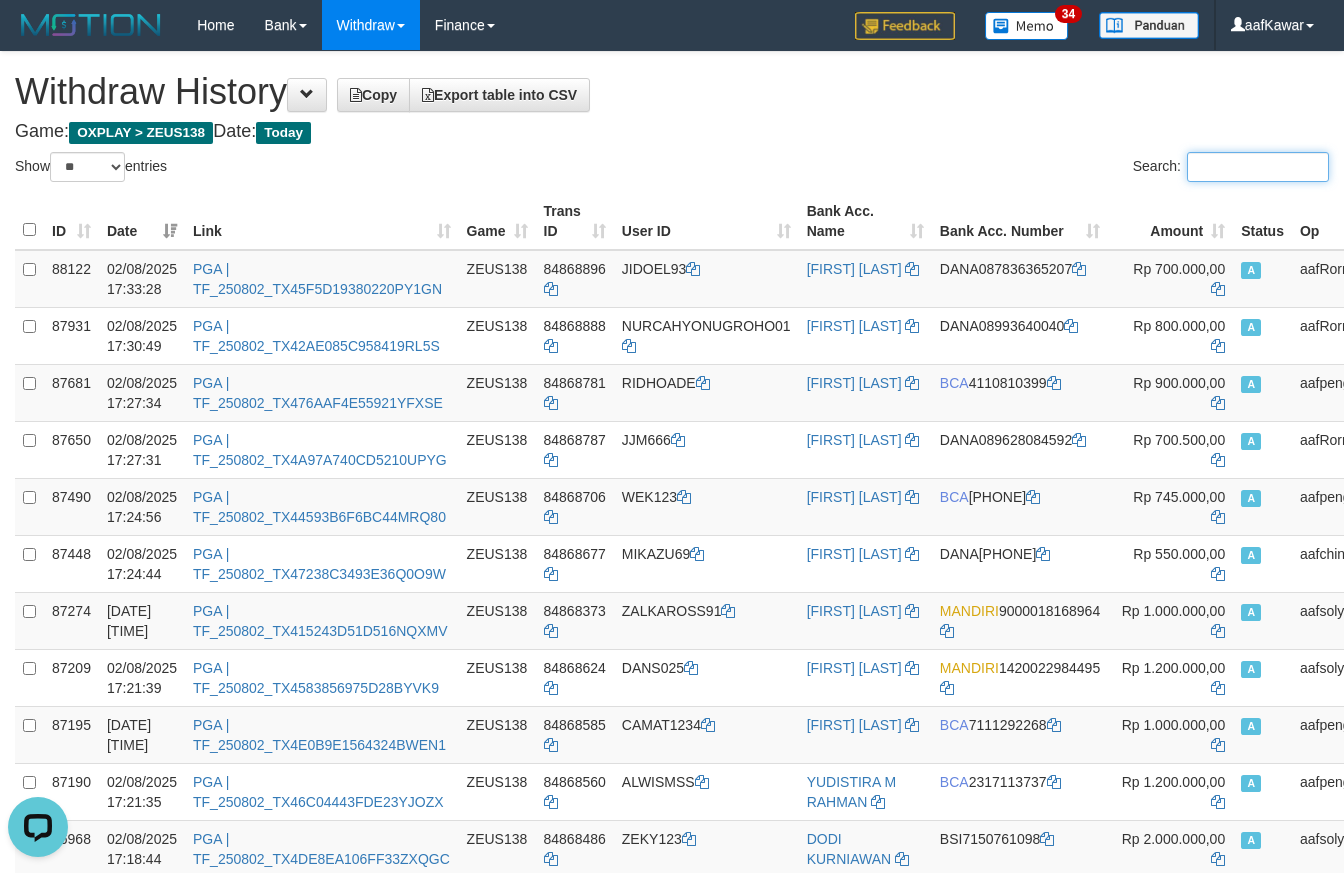 paste on "*******" 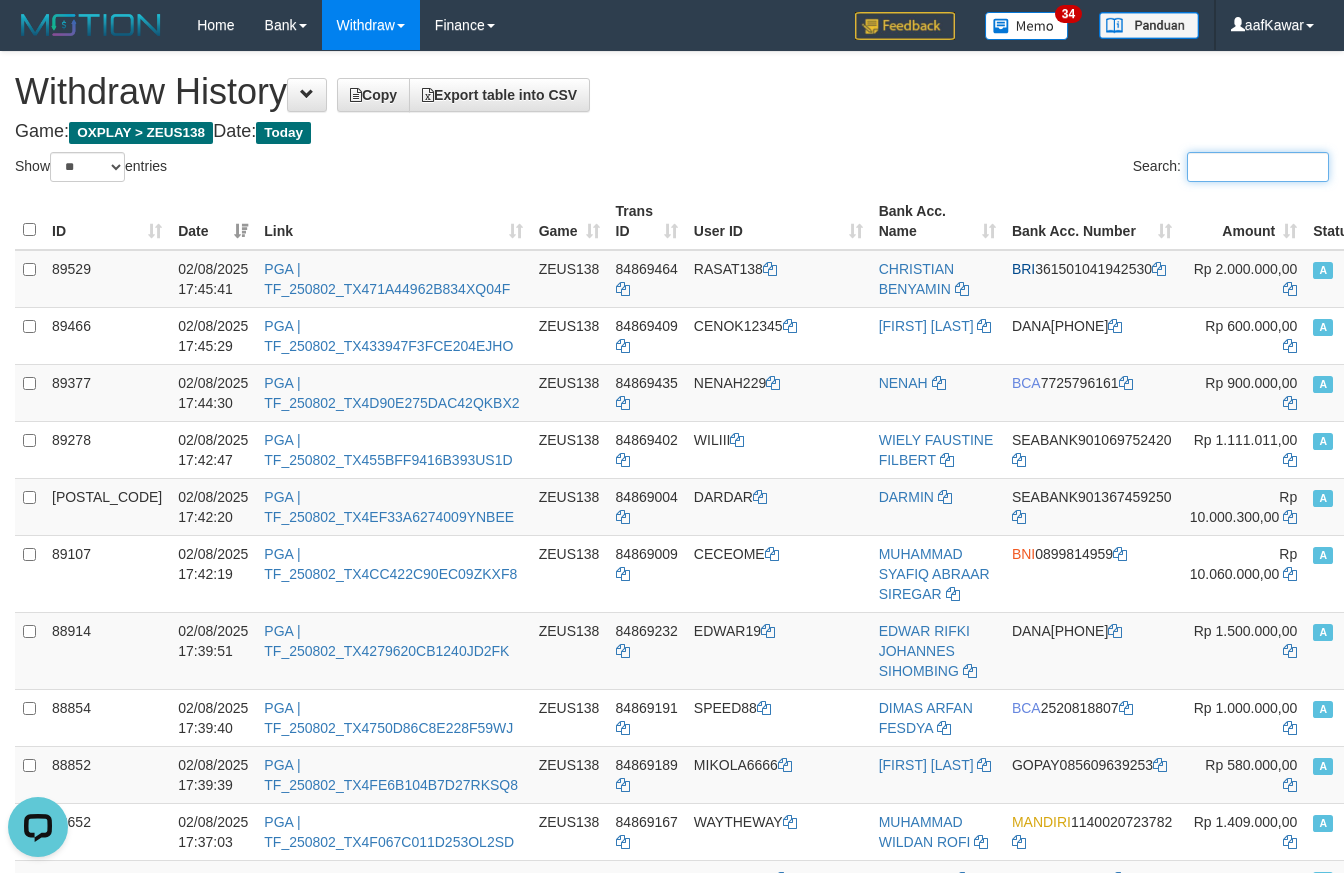 click on "Search:" at bounding box center [1258, 167] 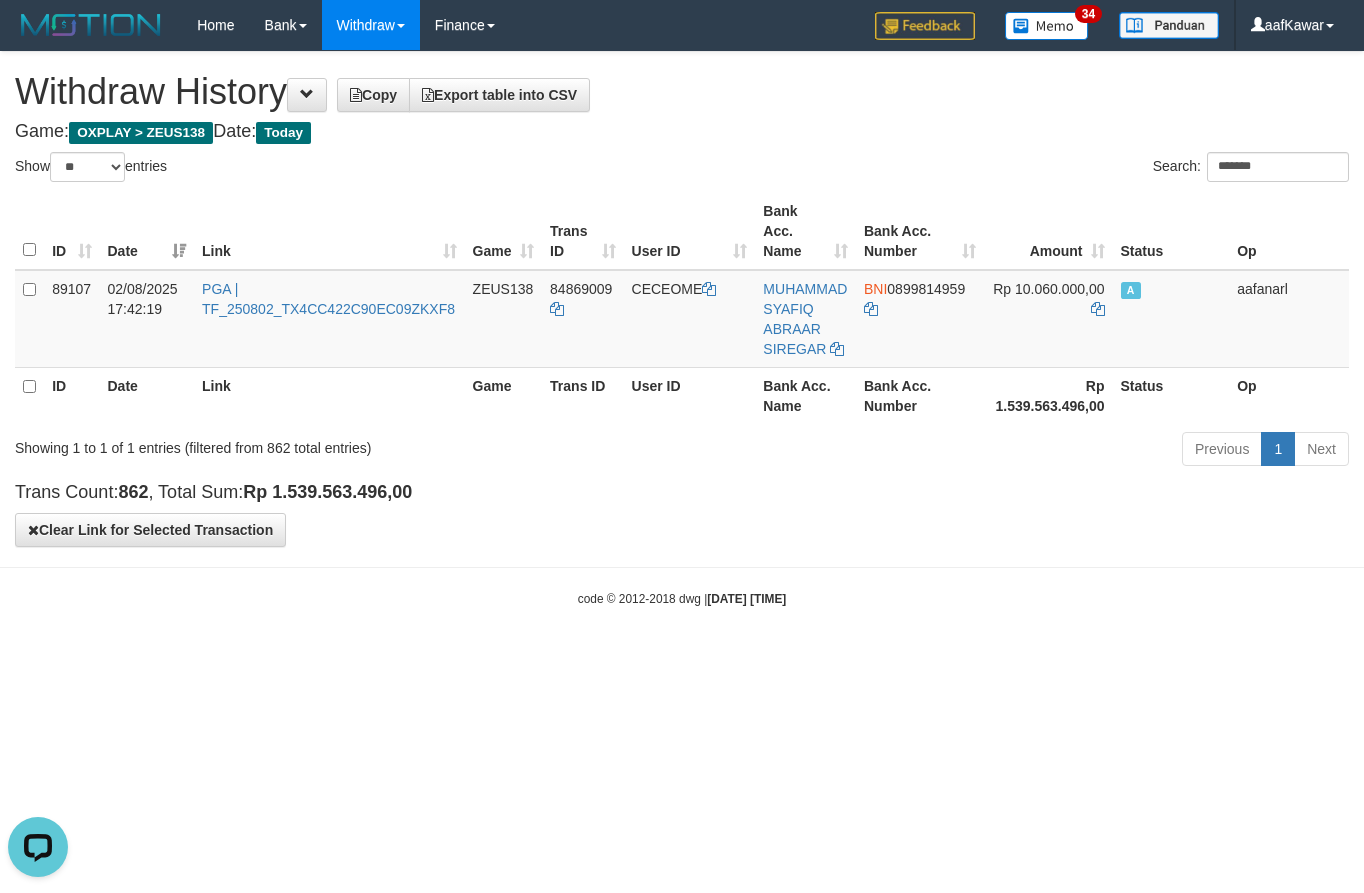 click on "Show  ** ** ** ***  entries" at bounding box center [341, 169] 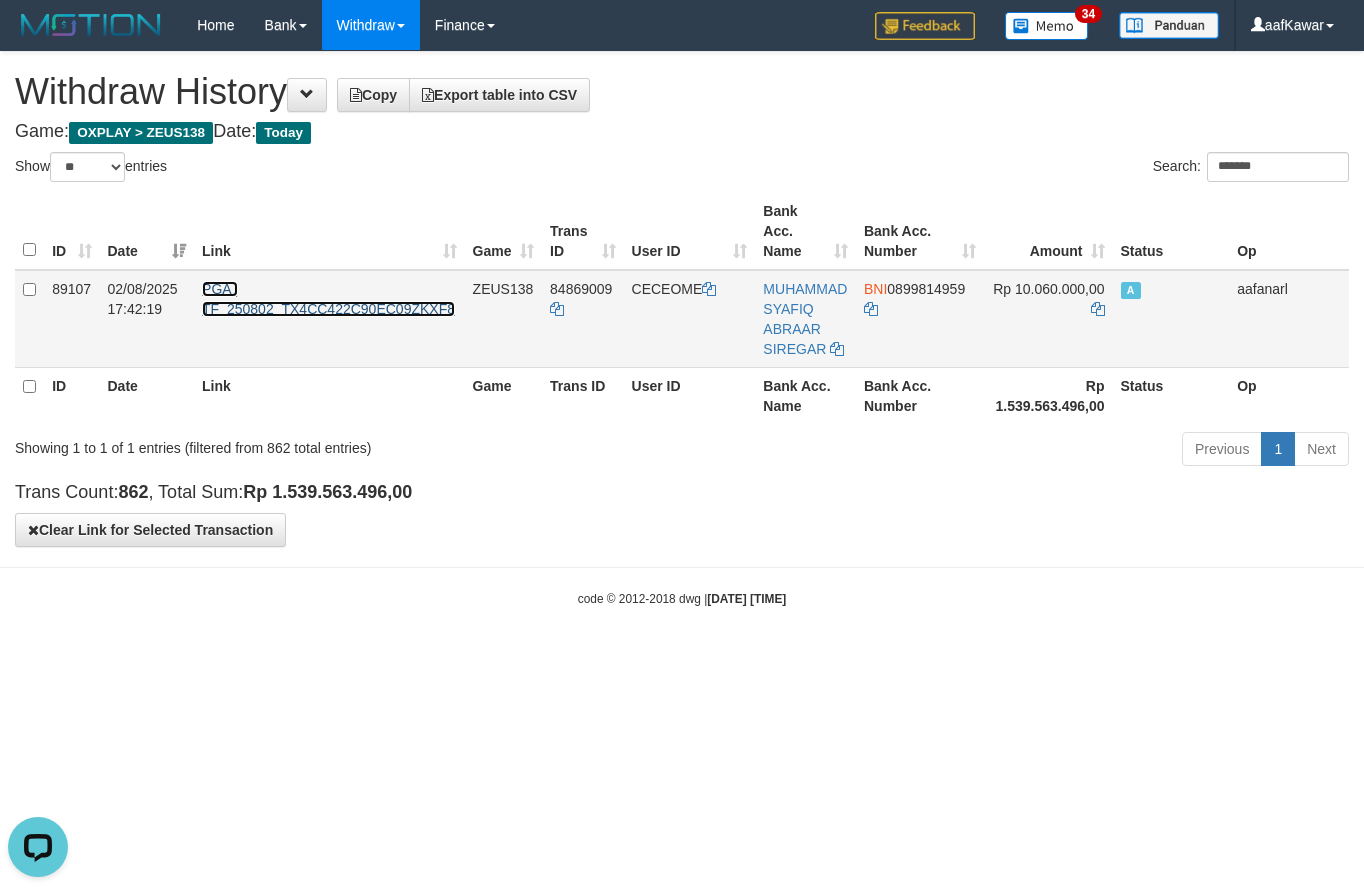 click on "PGA | TF_250802_TX4CC422C90EC09ZKXF8" at bounding box center [328, 299] 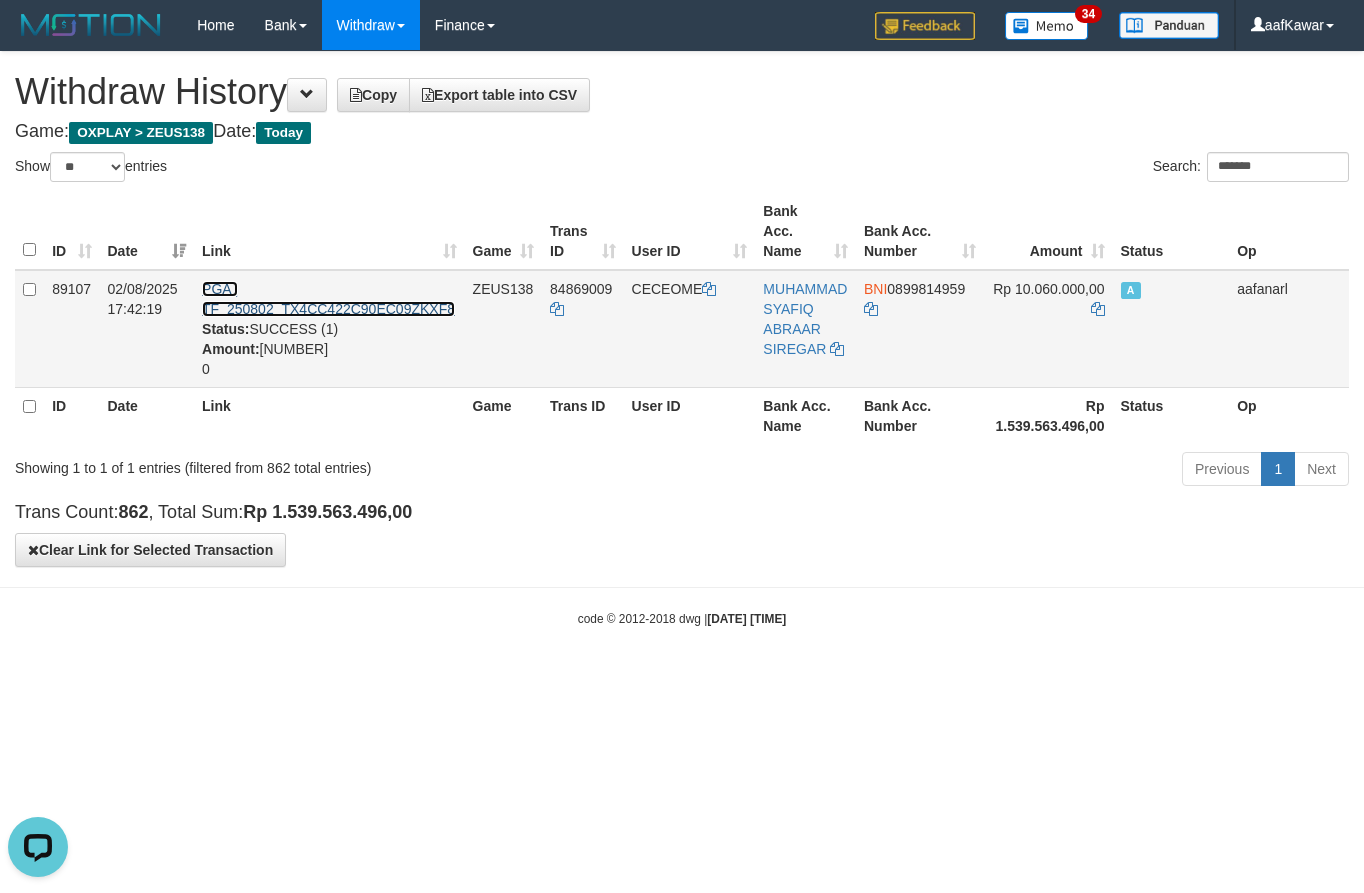 click on "PGA | TF_250802_TX4CC422C90EC09ZKXF8" at bounding box center [328, 299] 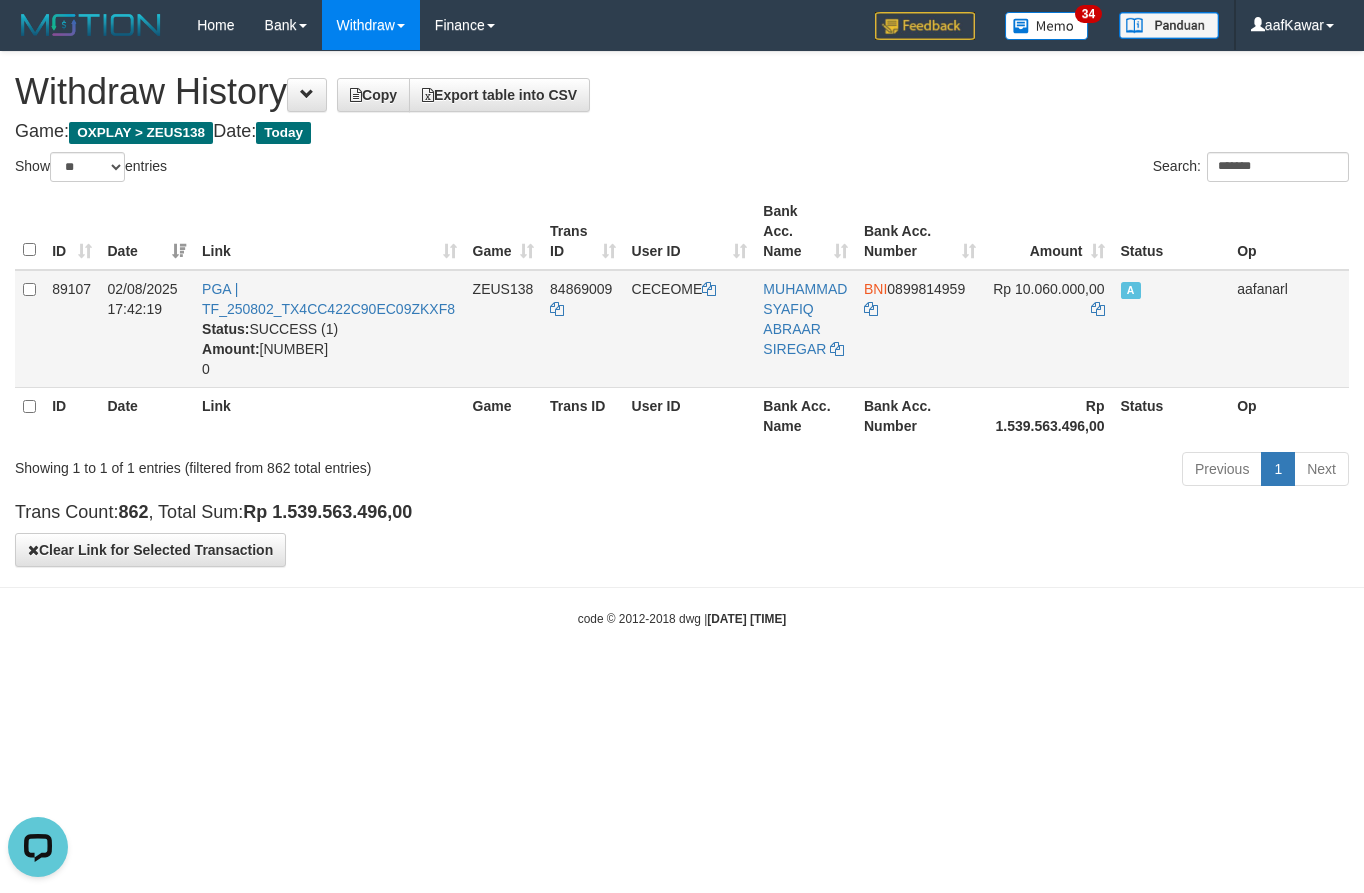 click on "Status:  SUCCESS (1) Amount:  10060000 0" at bounding box center [329, 349] 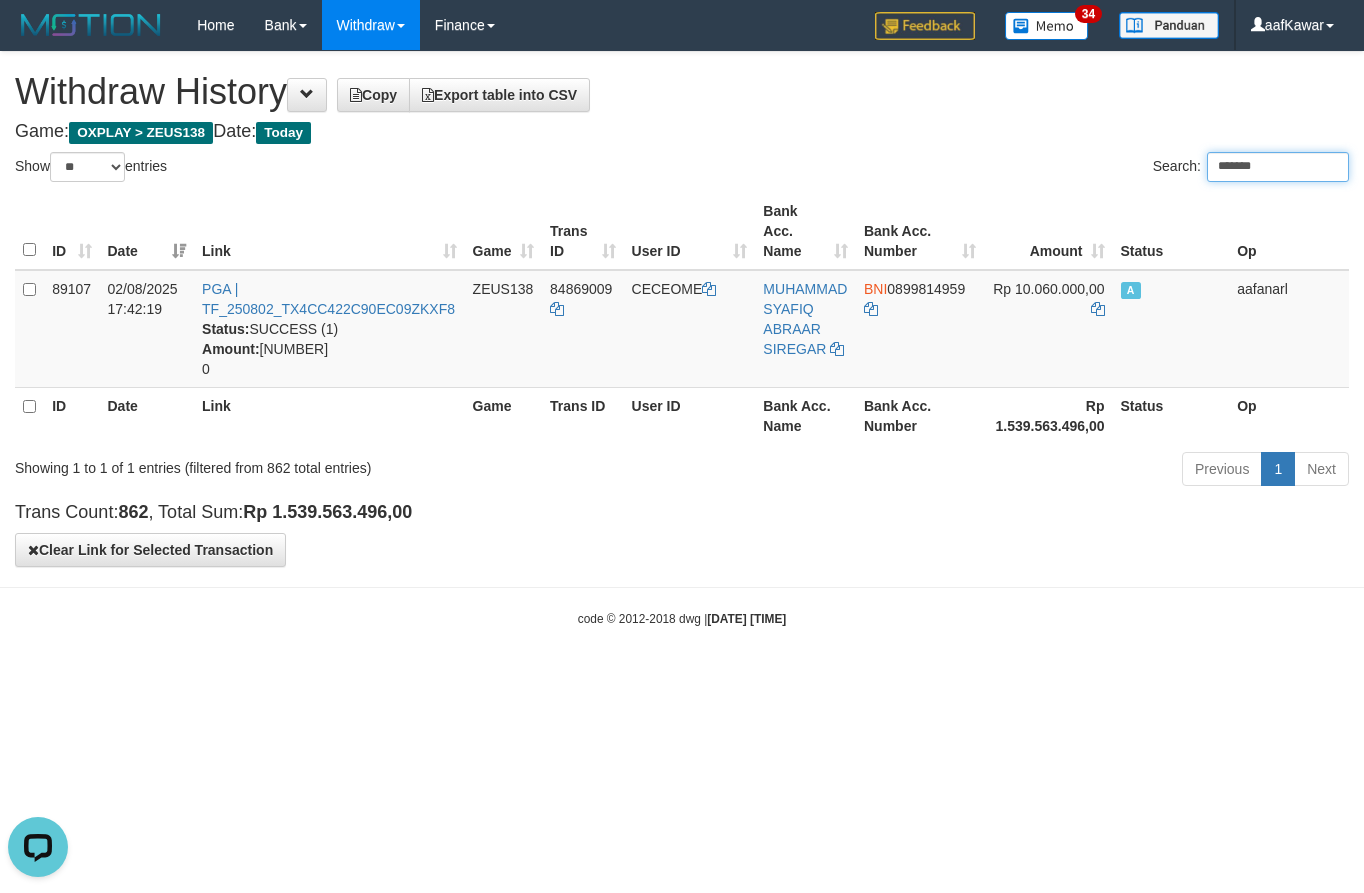 drag, startPoint x: 1270, startPoint y: 169, endPoint x: 1034, endPoint y: 177, distance: 236.13556 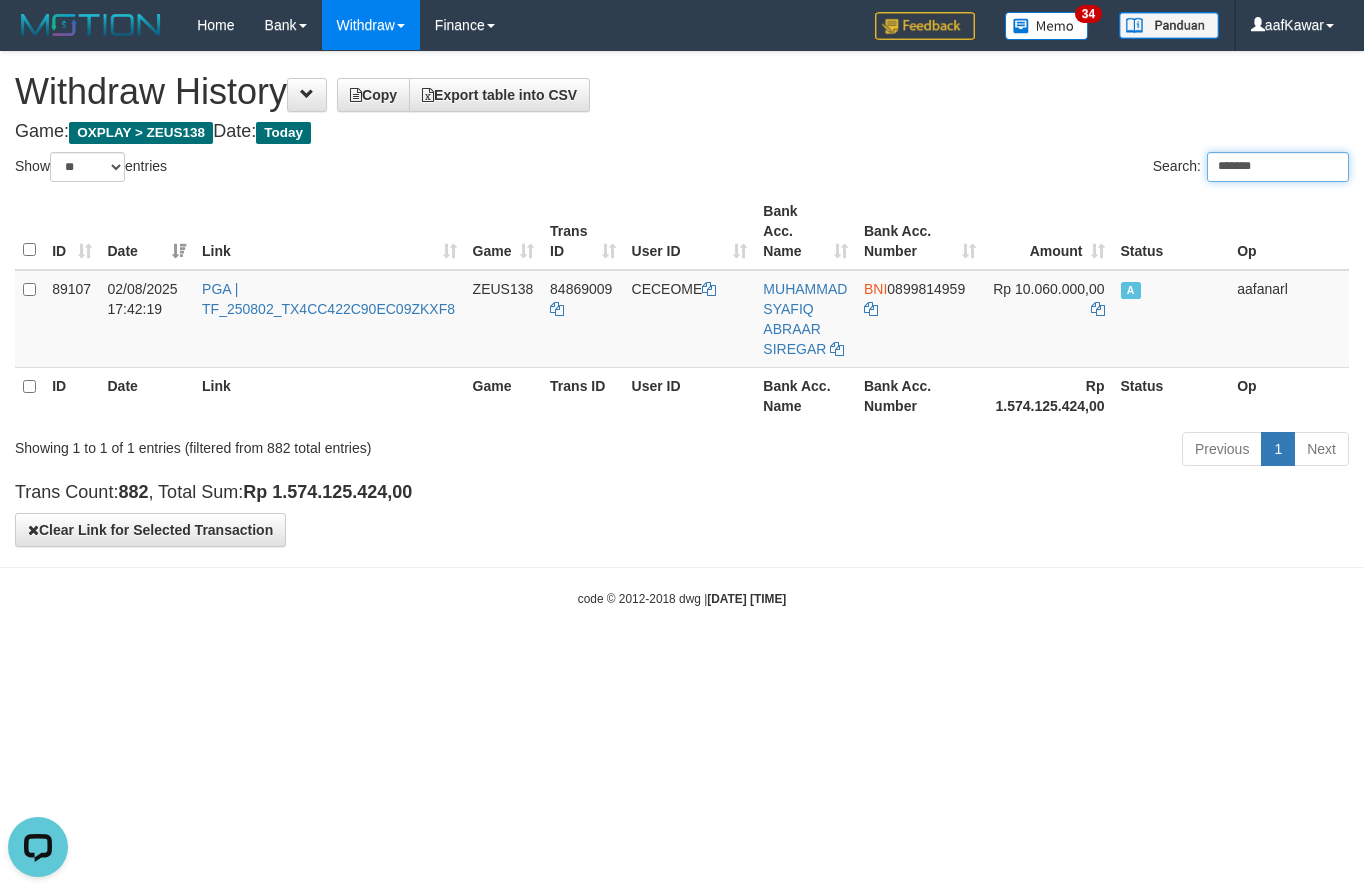 click on "*******" at bounding box center [1278, 167] 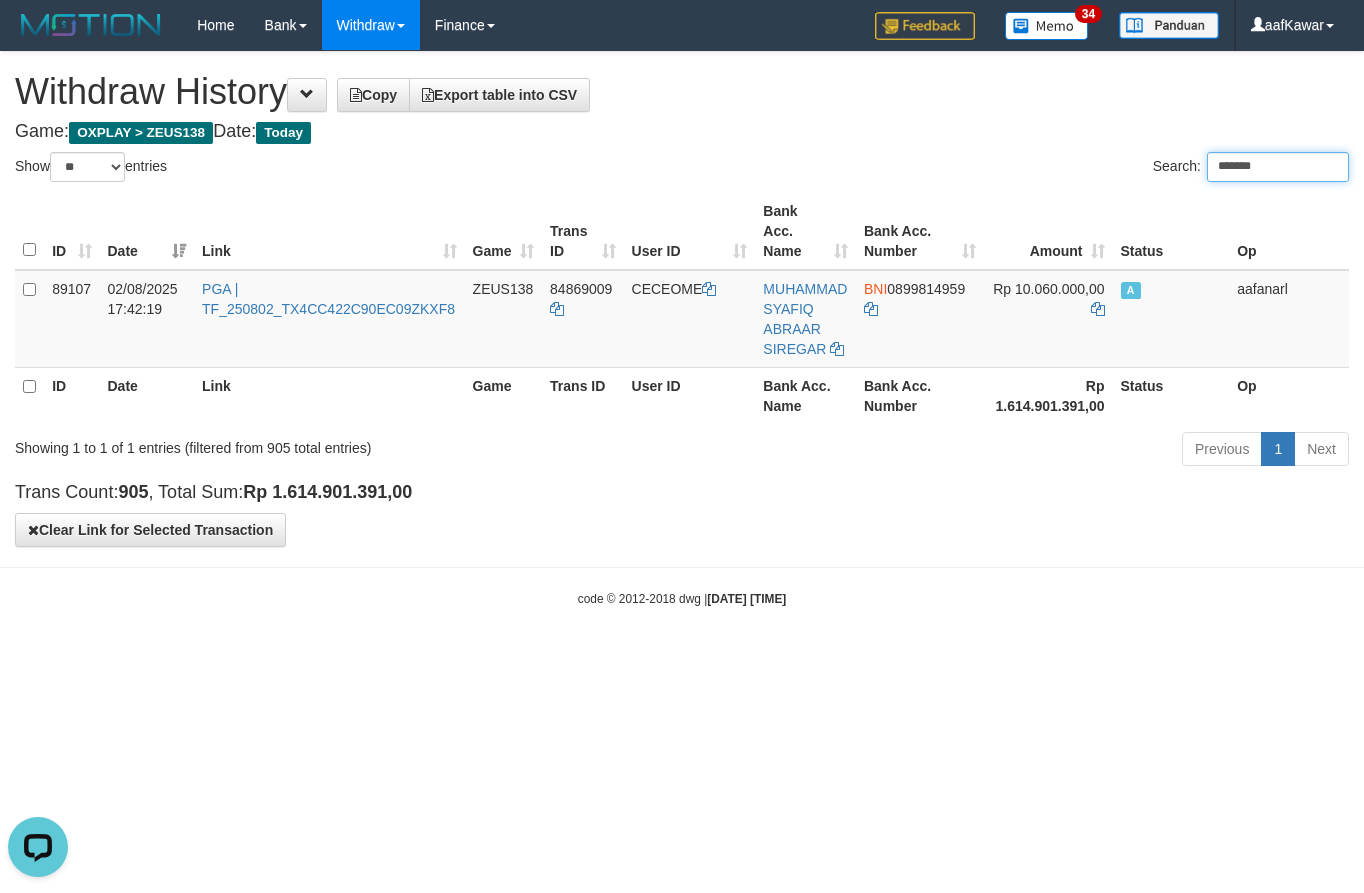 click on "*******" at bounding box center [1278, 167] 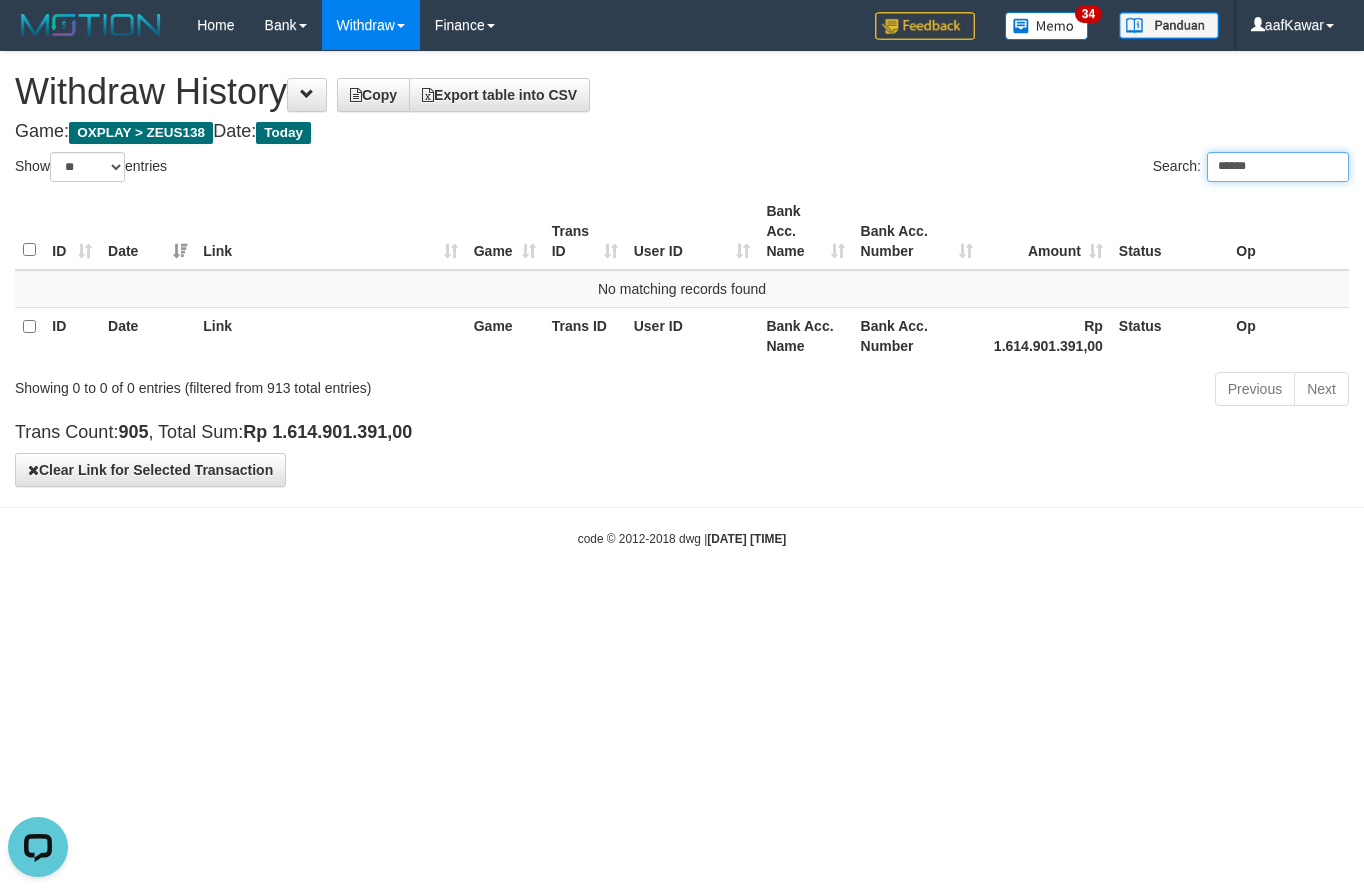 type on "*******" 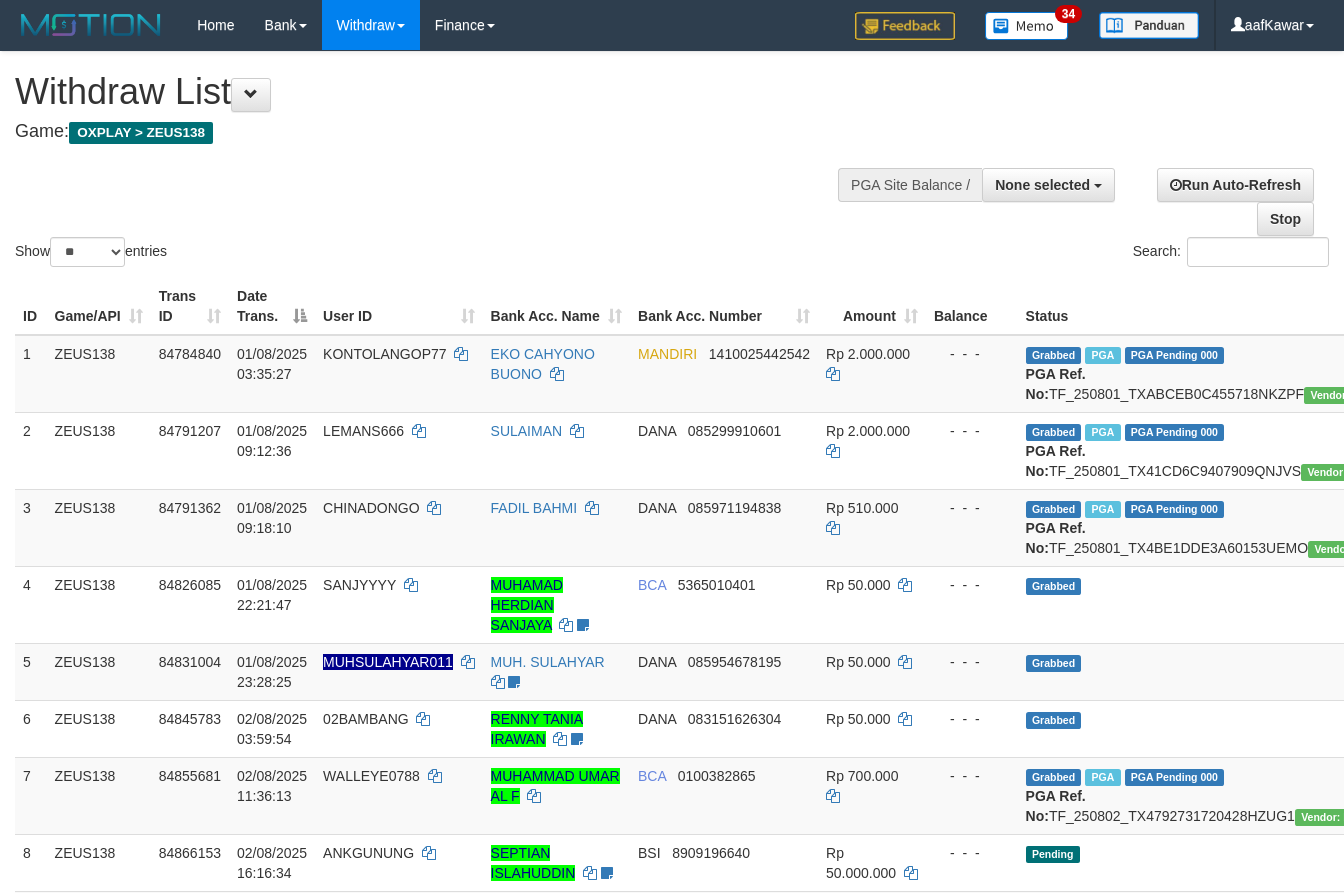 select 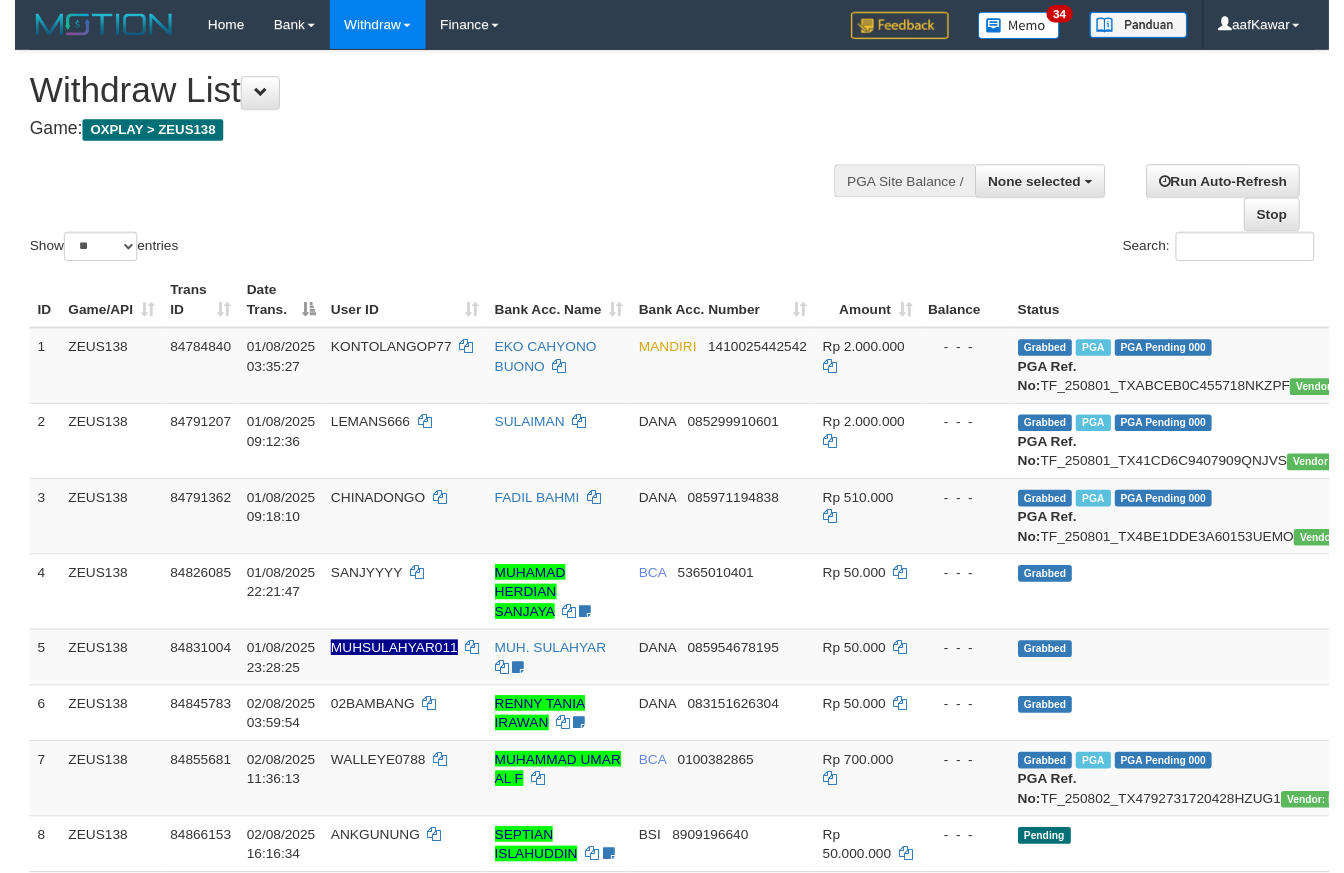 scroll, scrollTop: 0, scrollLeft: 0, axis: both 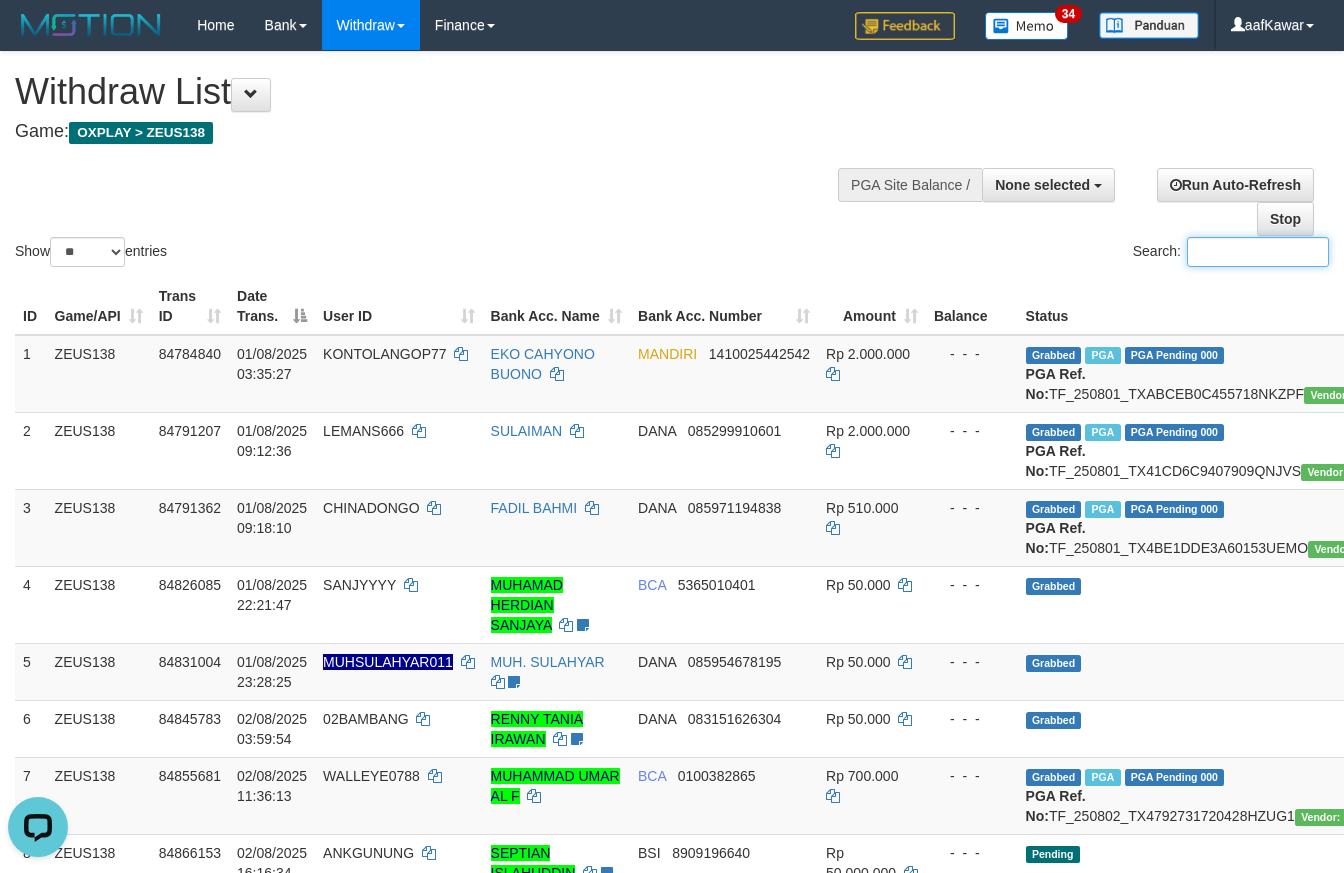 click on "Search:" at bounding box center [1258, 252] 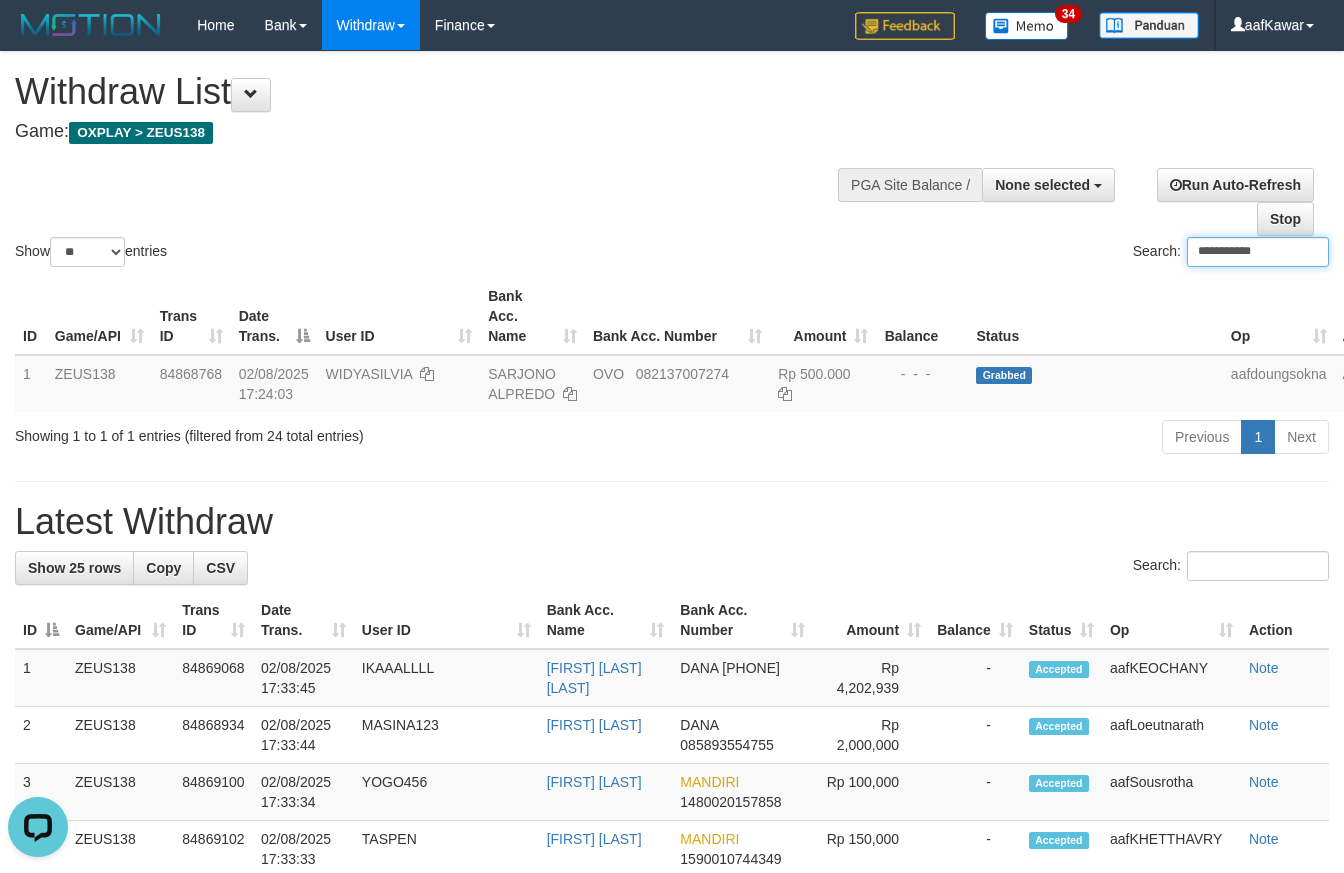 drag, startPoint x: 1245, startPoint y: 270, endPoint x: 1004, endPoint y: 262, distance: 241.13274 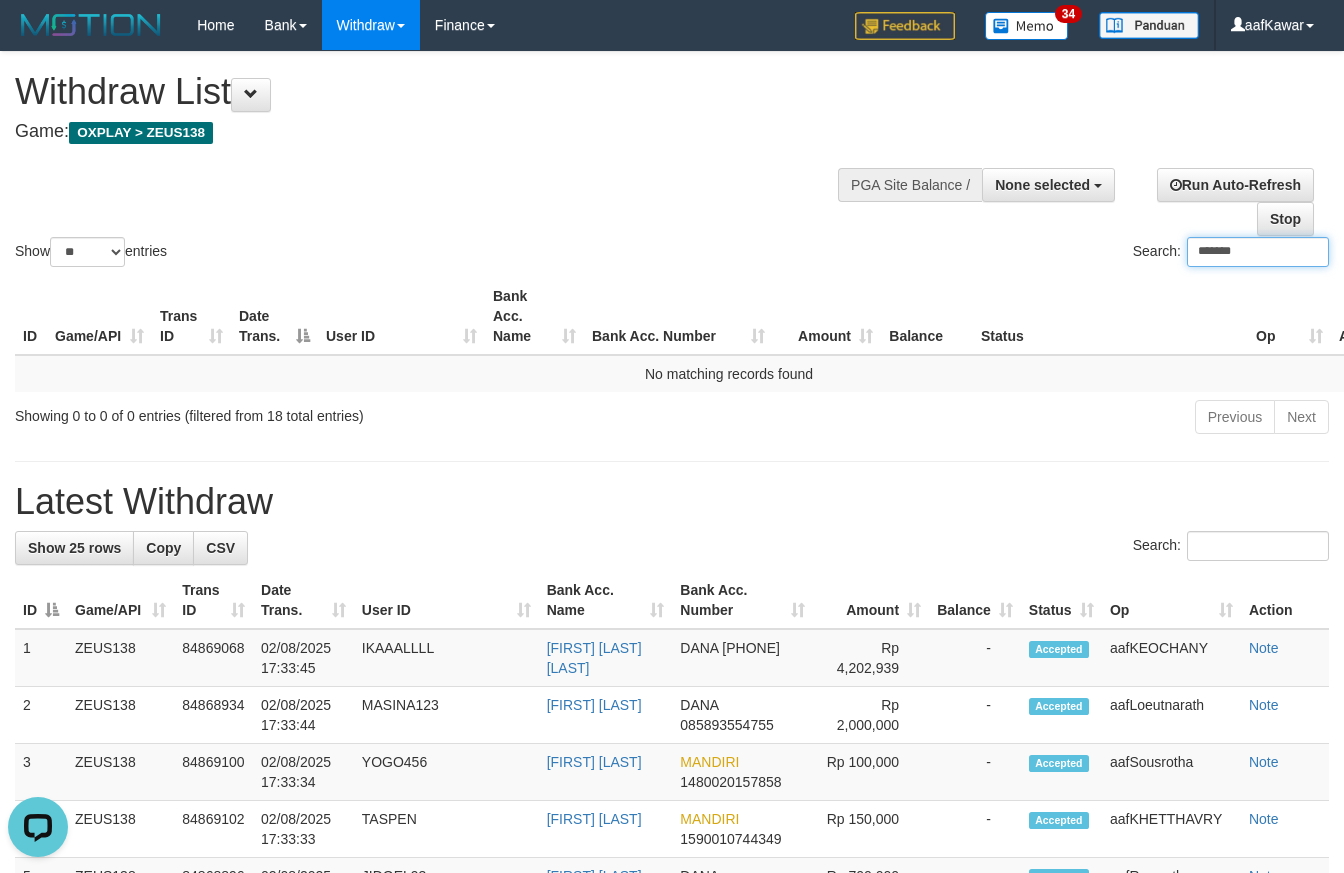 type on "**********" 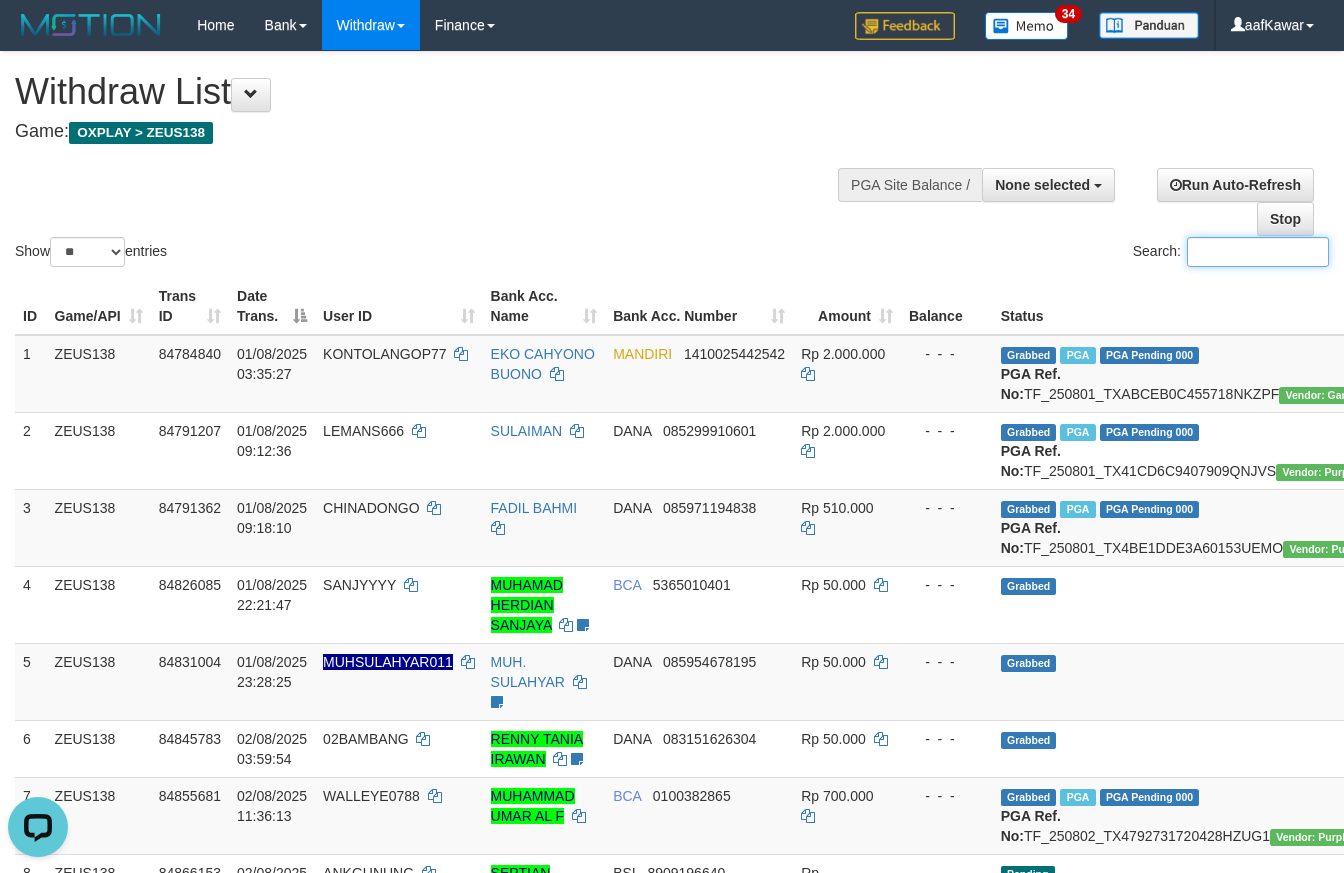 paste on "*******" 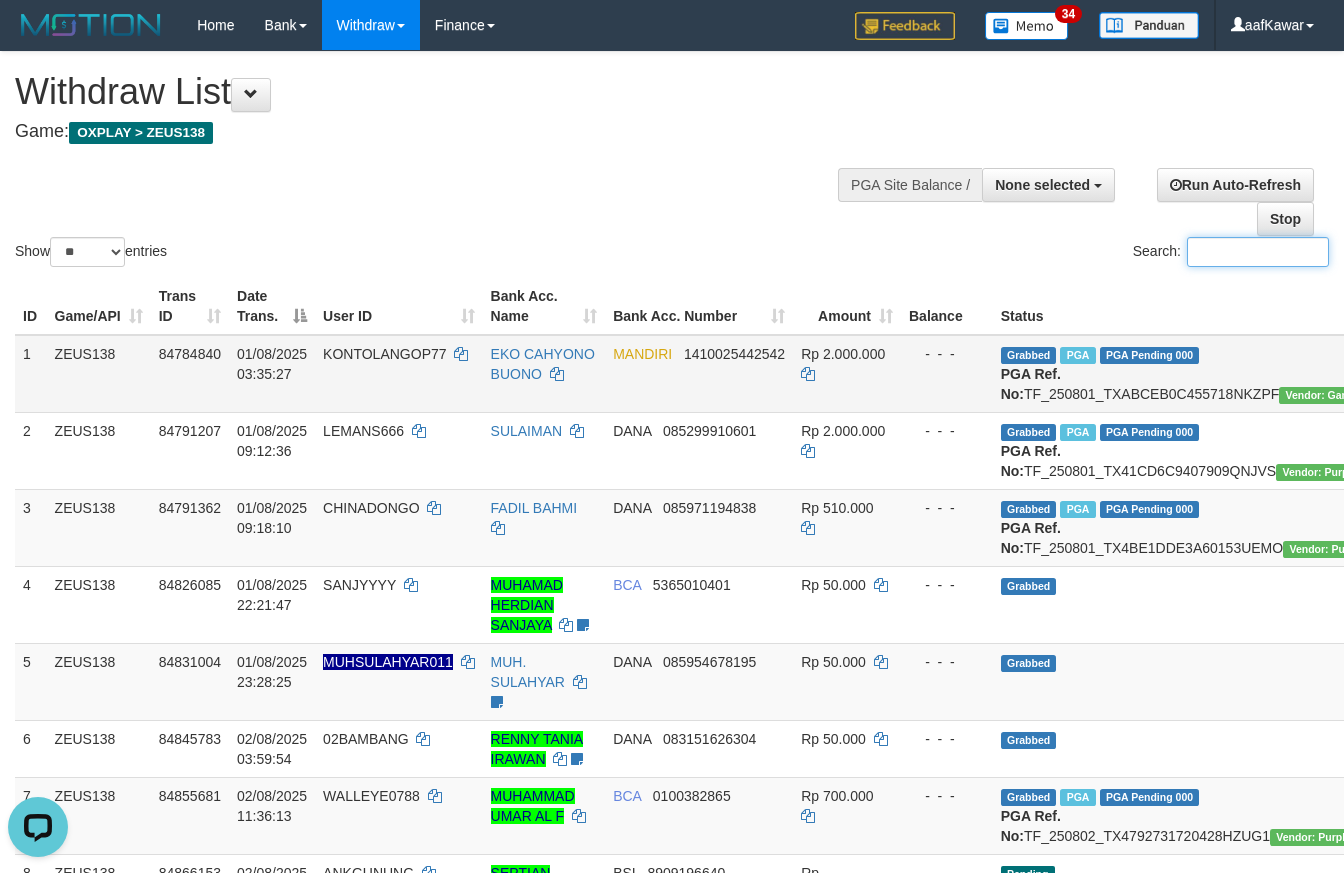 paste on "******" 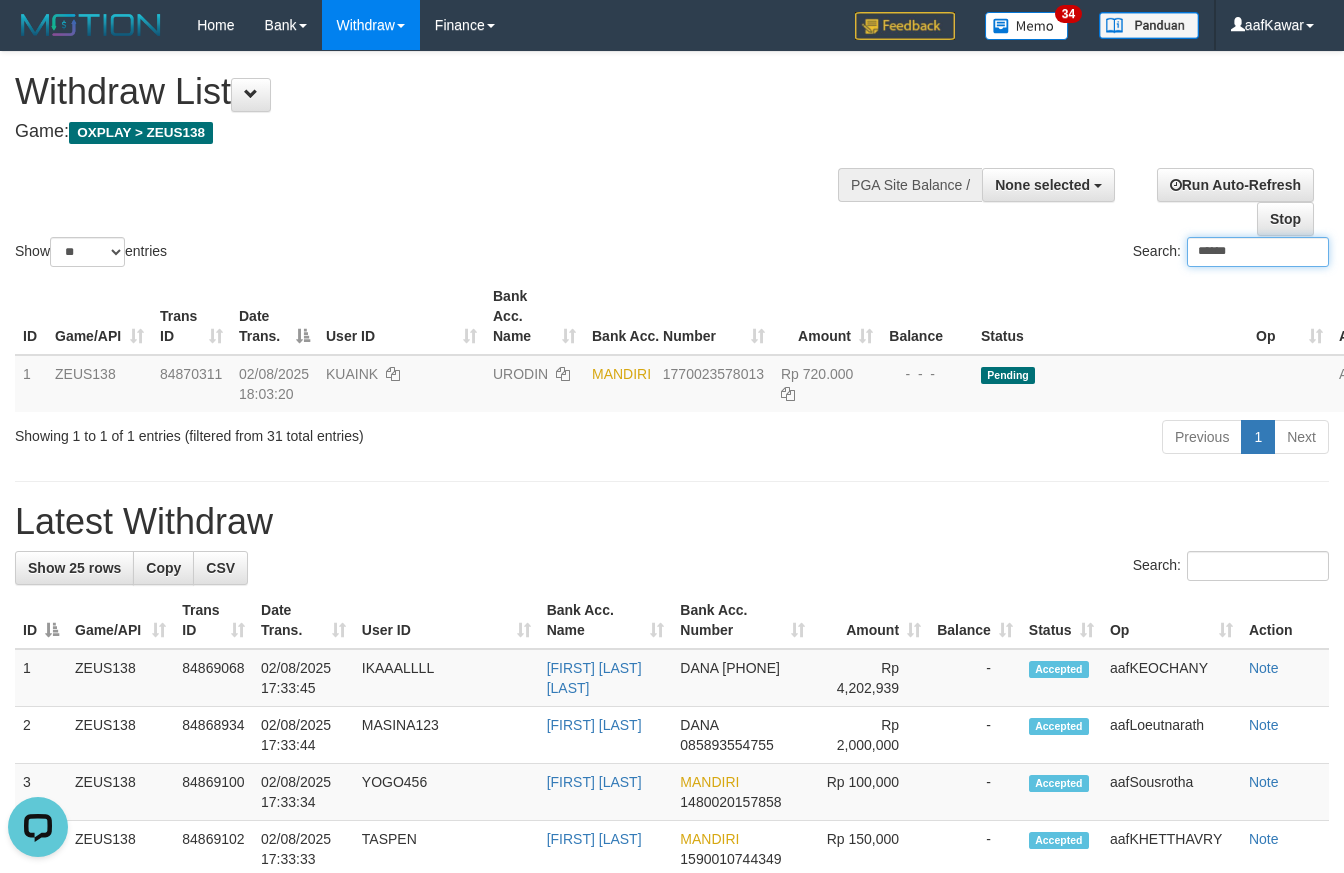drag, startPoint x: 1210, startPoint y: 281, endPoint x: 1025, endPoint y: 286, distance: 185.06755 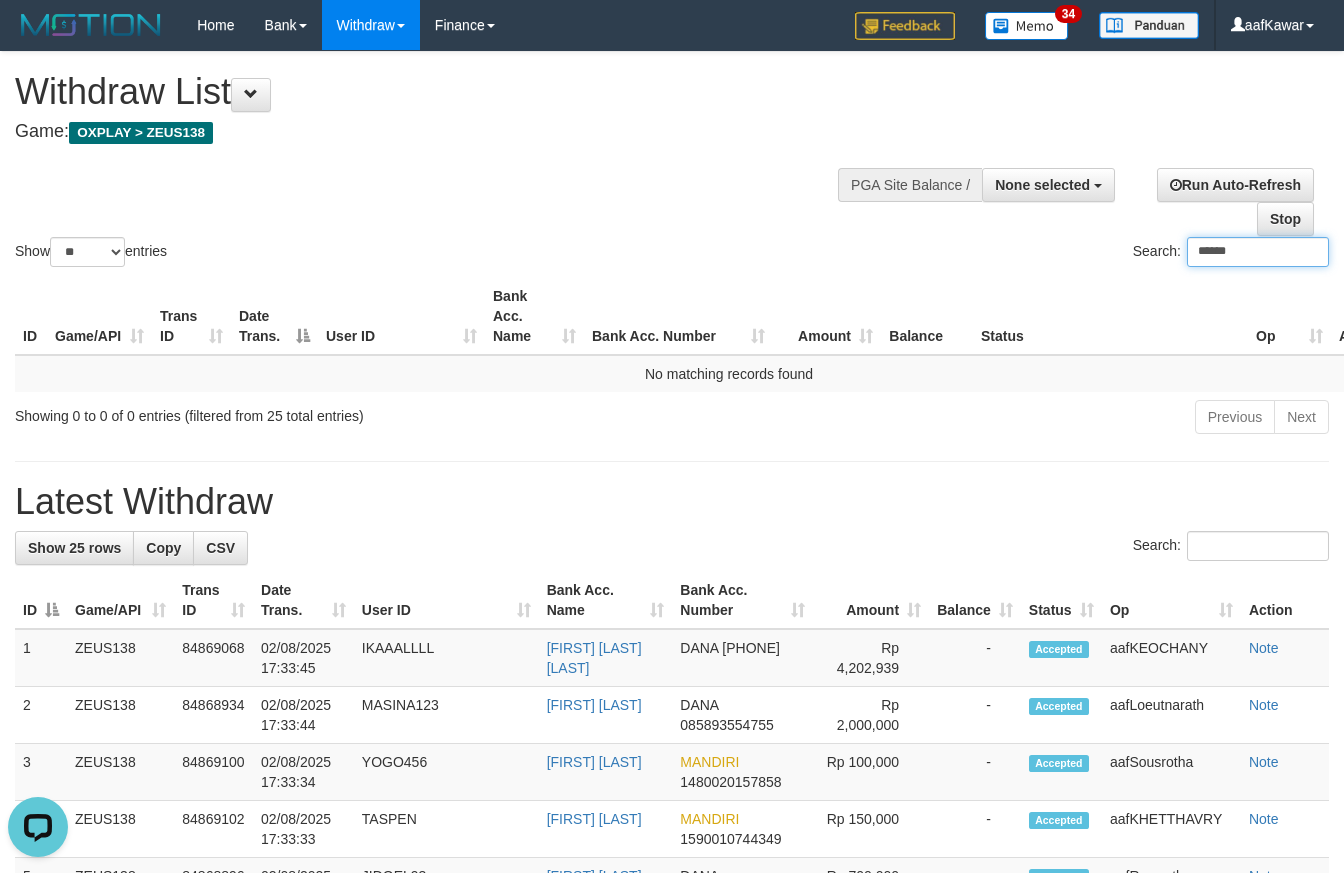 type on "******" 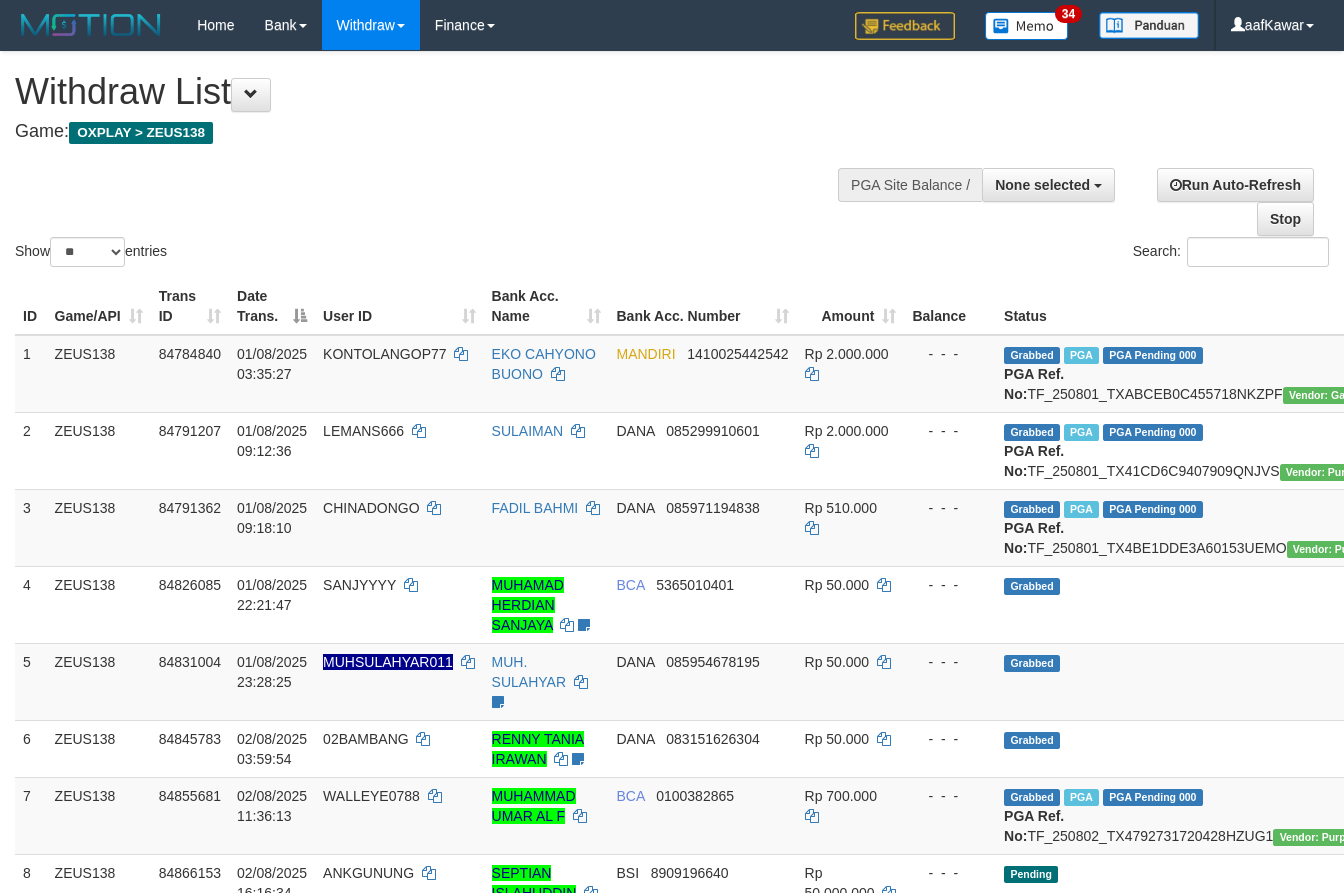 select 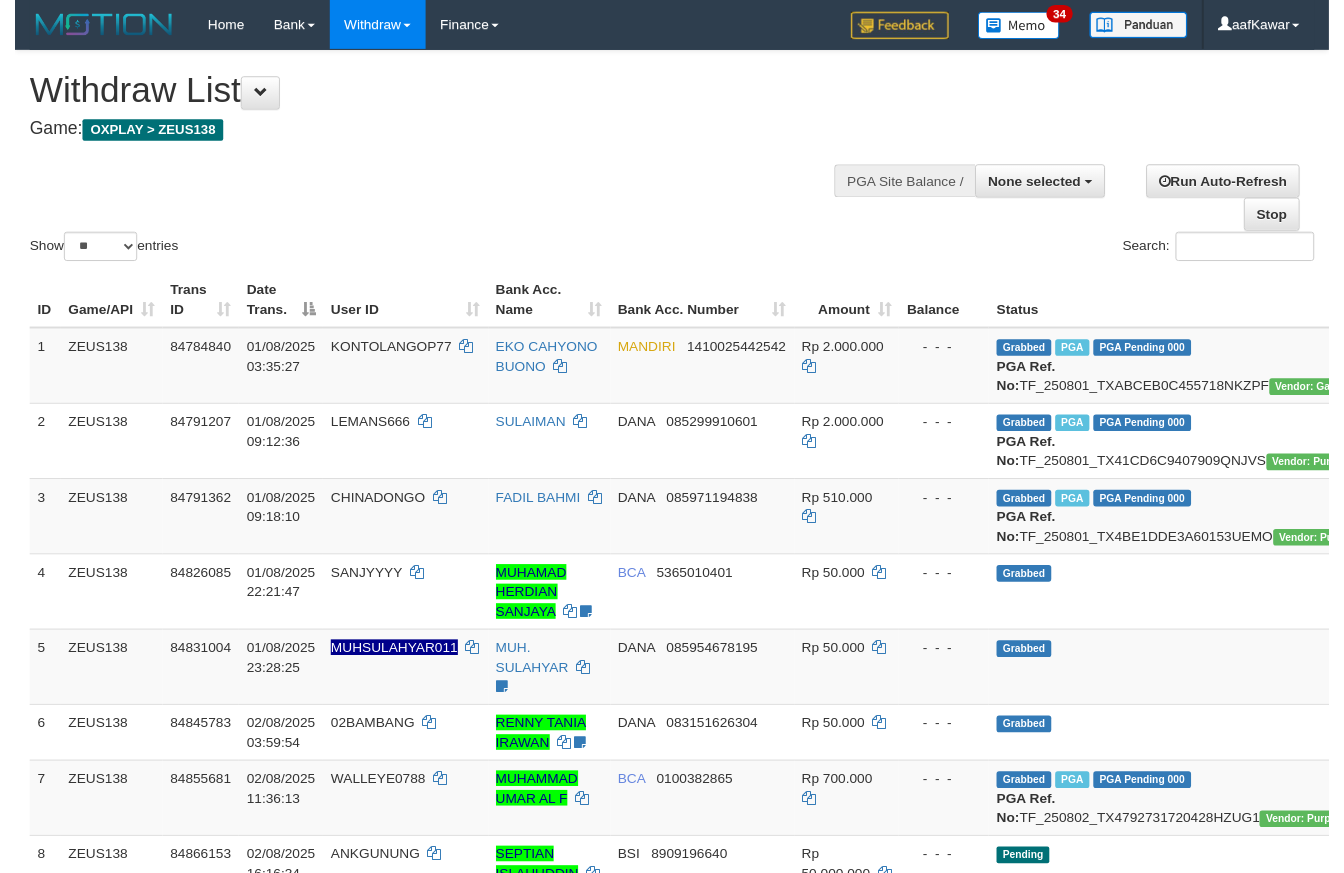 scroll, scrollTop: 0, scrollLeft: 0, axis: both 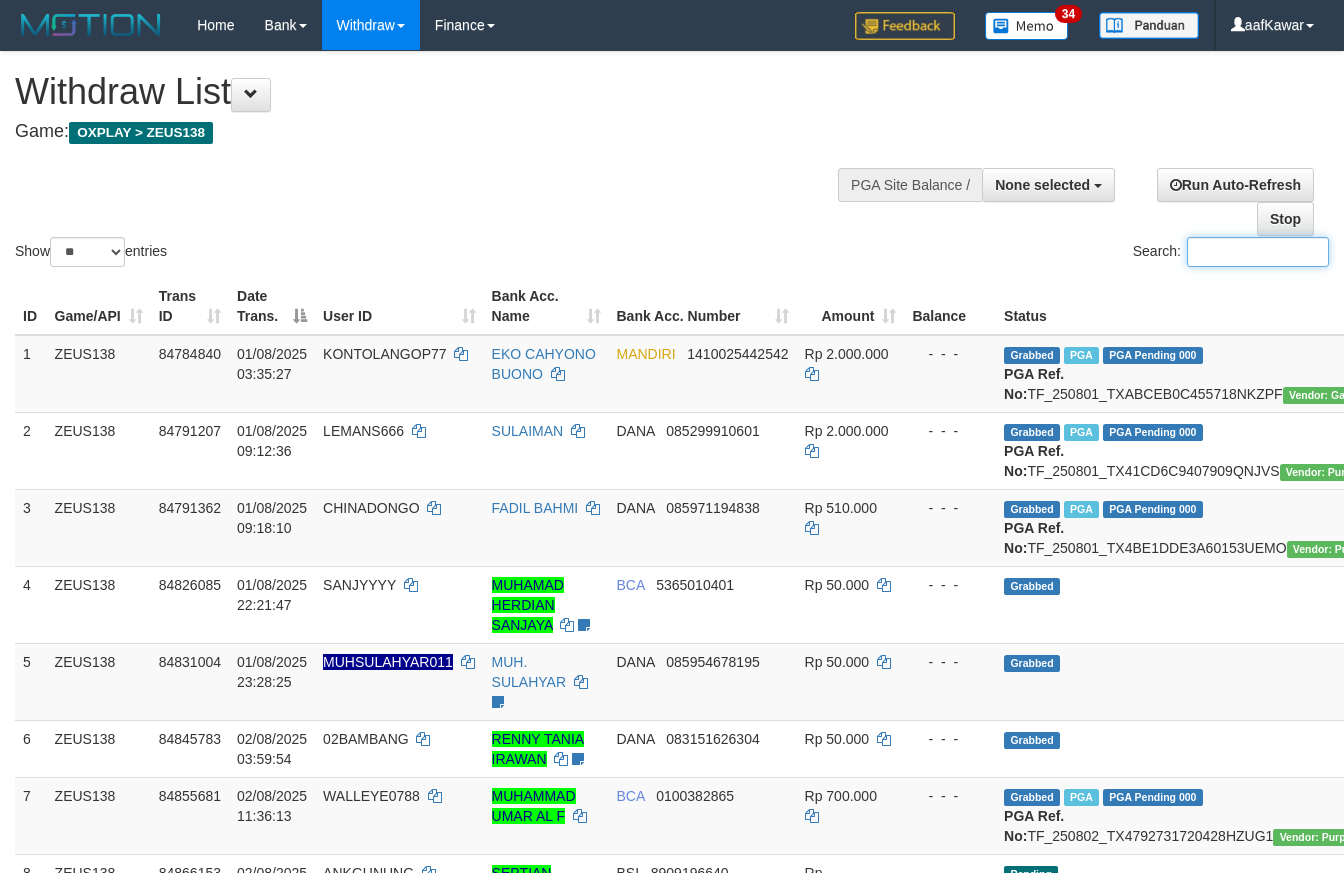 click on "Search:" at bounding box center [1258, 252] 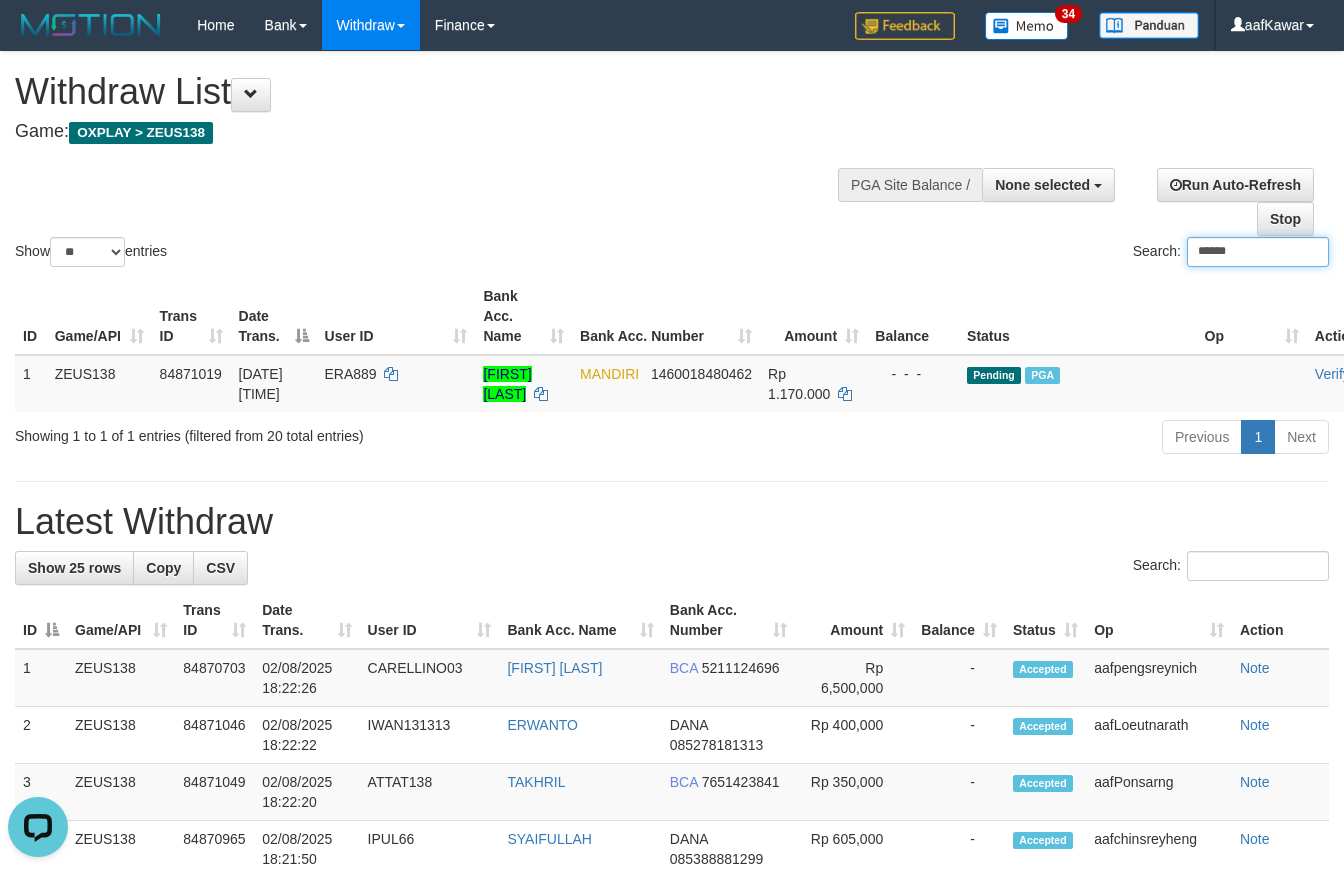 scroll, scrollTop: 0, scrollLeft: 0, axis: both 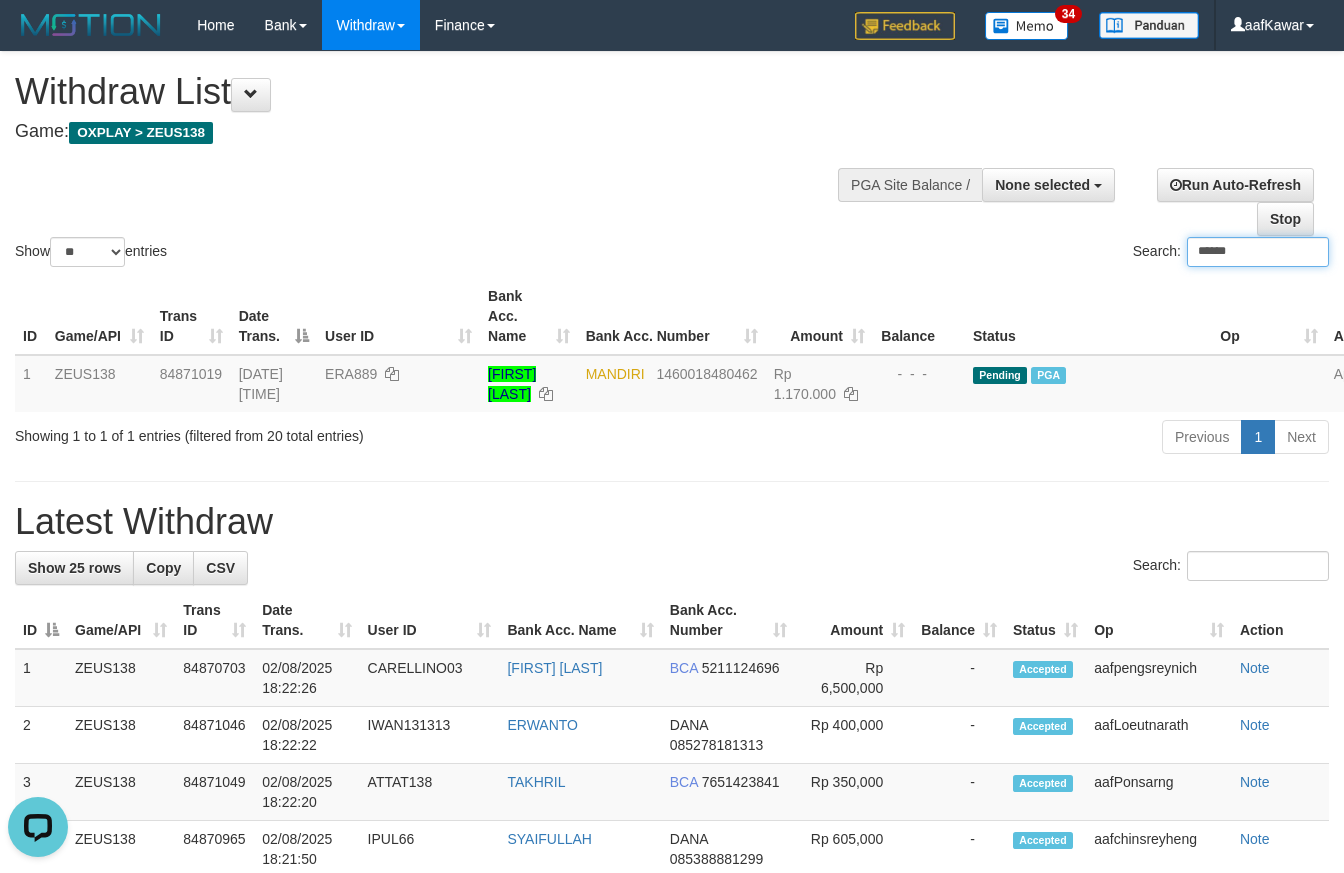 drag, startPoint x: 1236, startPoint y: 280, endPoint x: 881, endPoint y: 298, distance: 355.45605 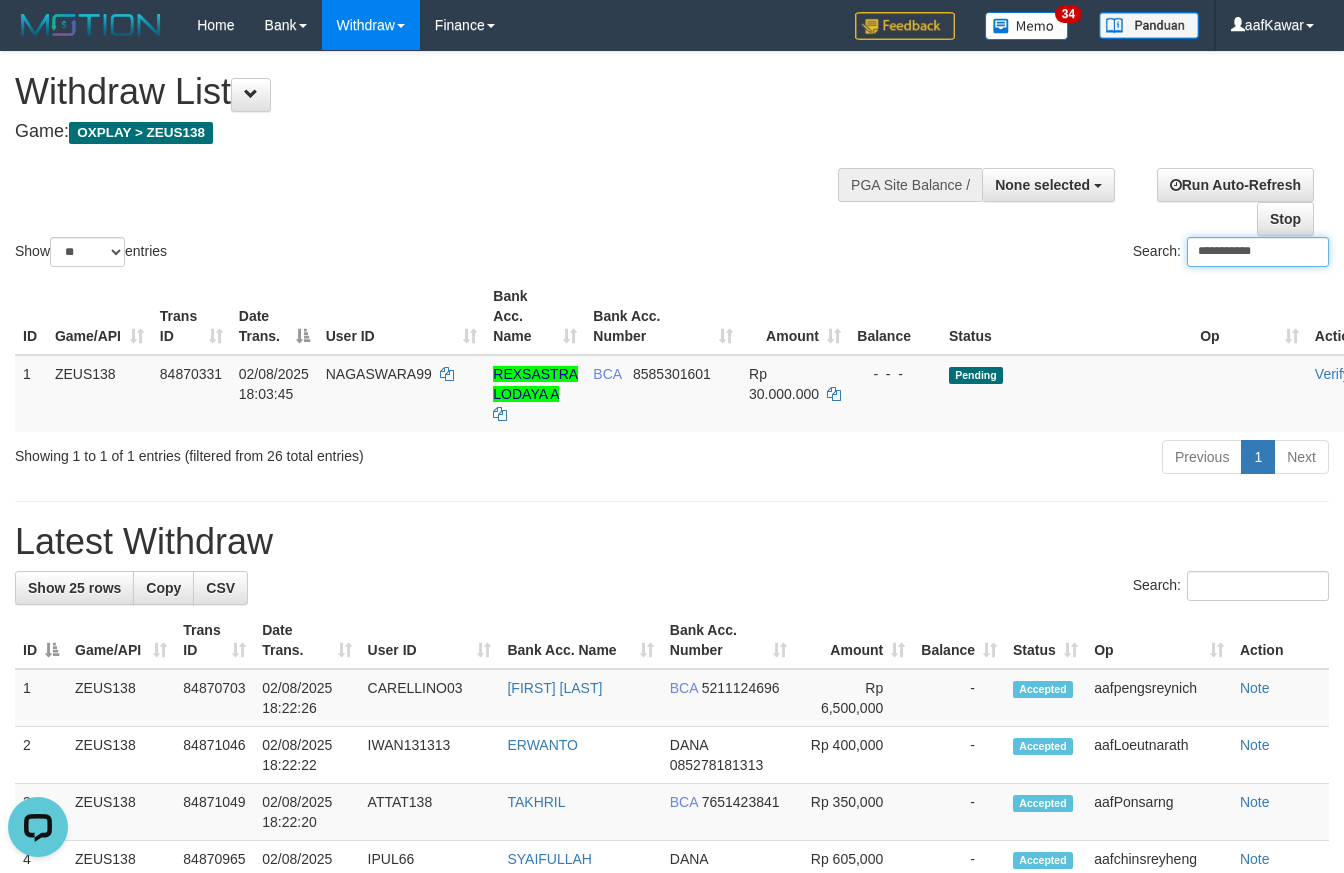 drag, startPoint x: 1248, startPoint y: 274, endPoint x: 889, endPoint y: 268, distance: 359.05014 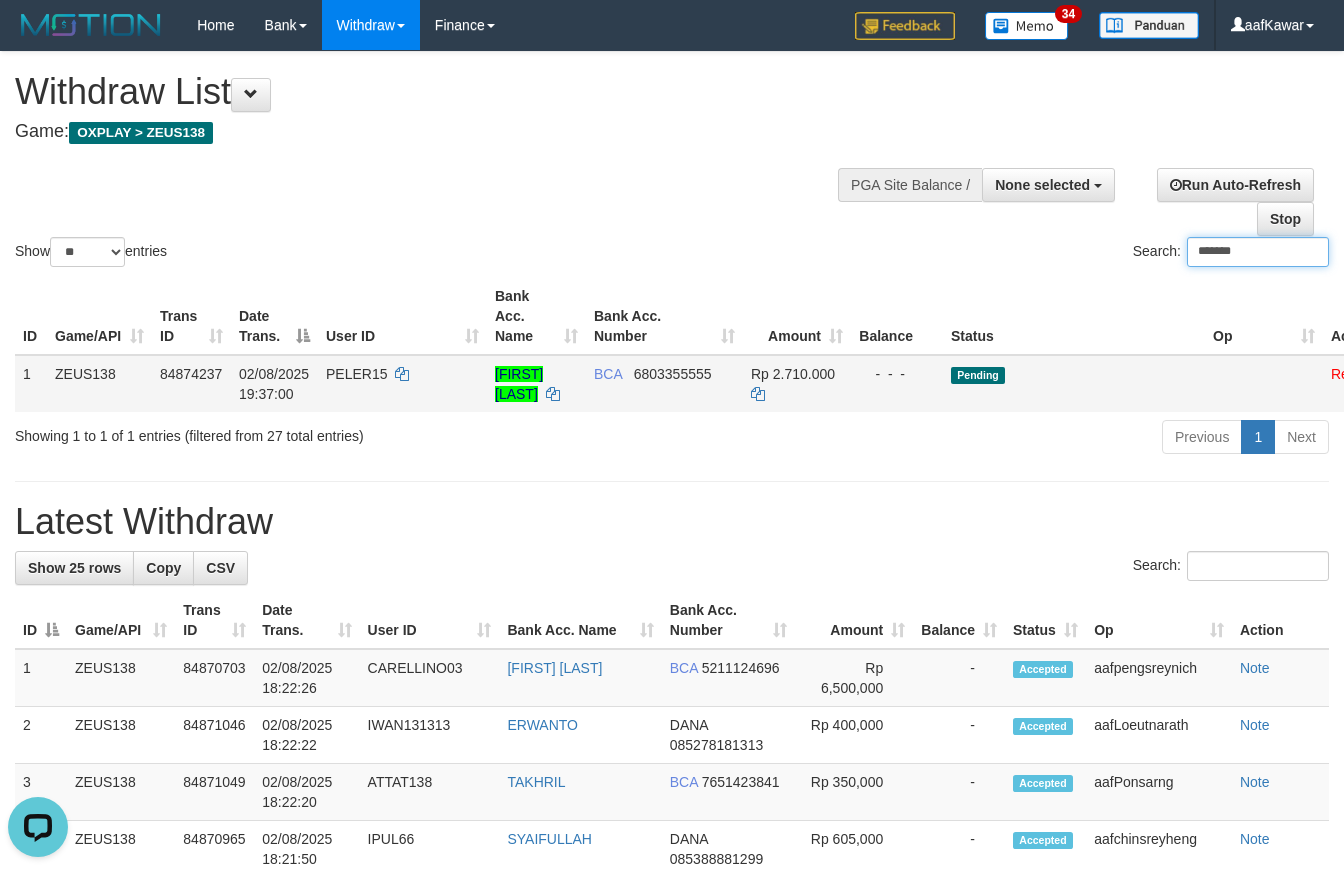 type on "*******" 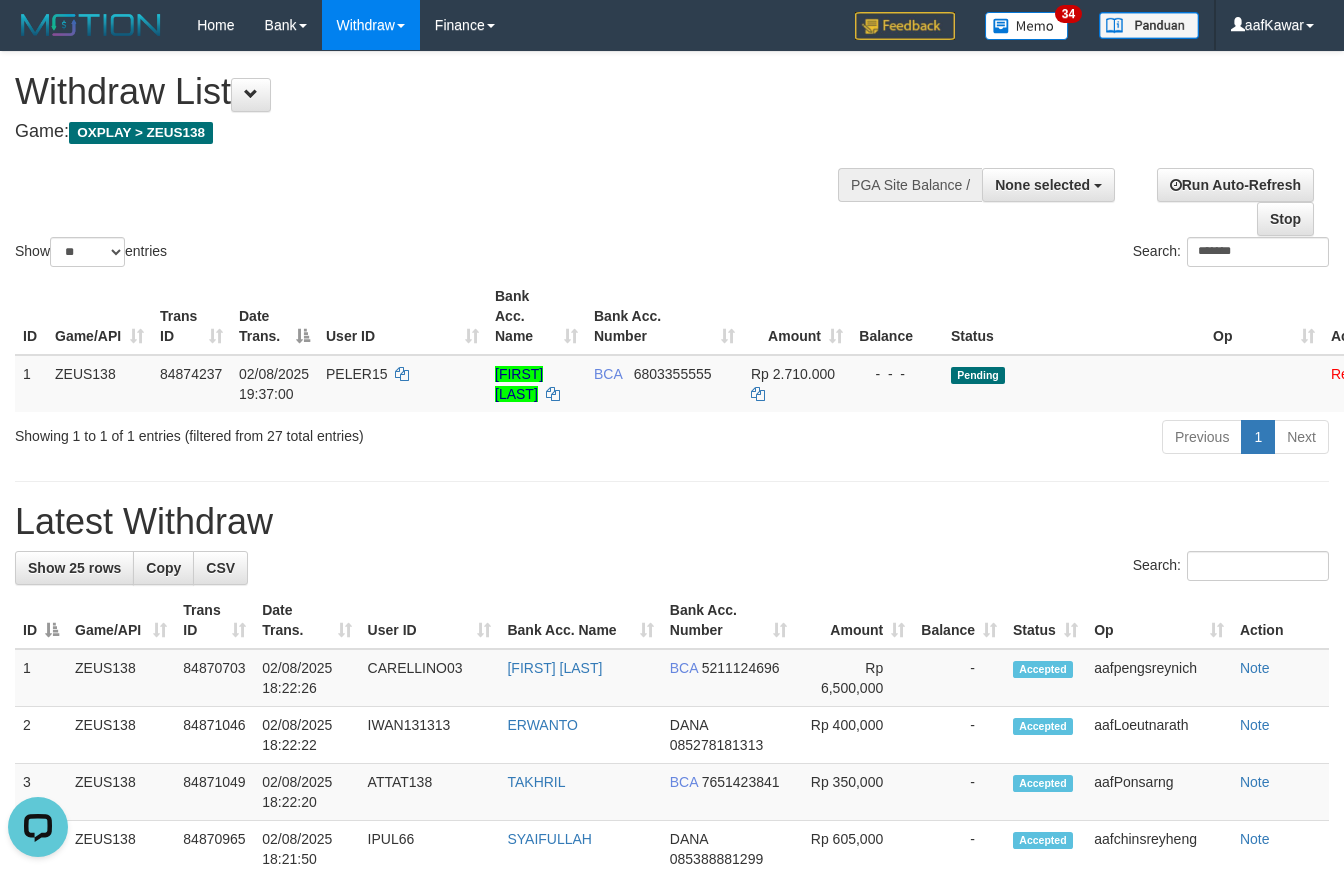 scroll, scrollTop: 266, scrollLeft: 0, axis: vertical 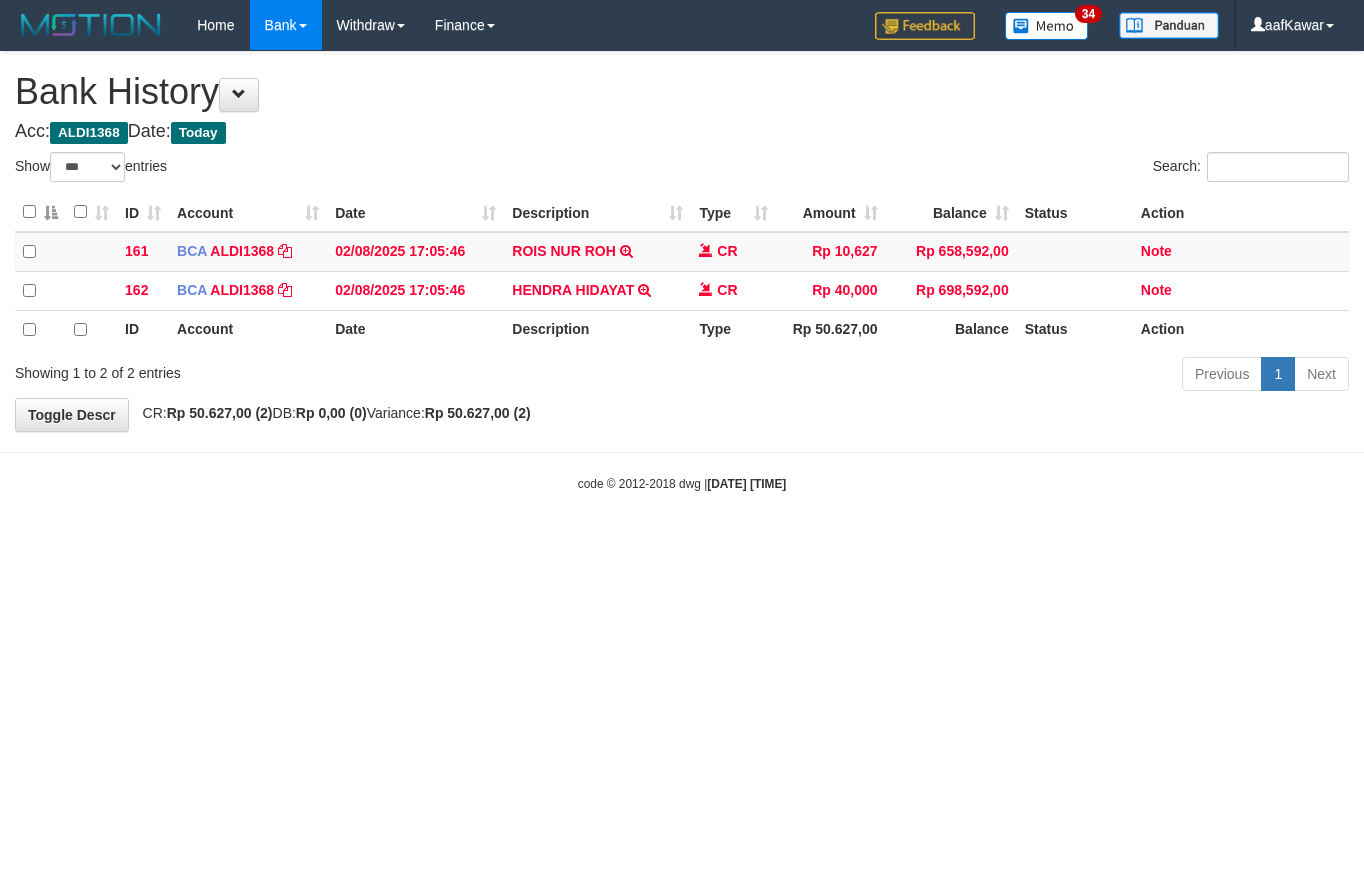 select on "***" 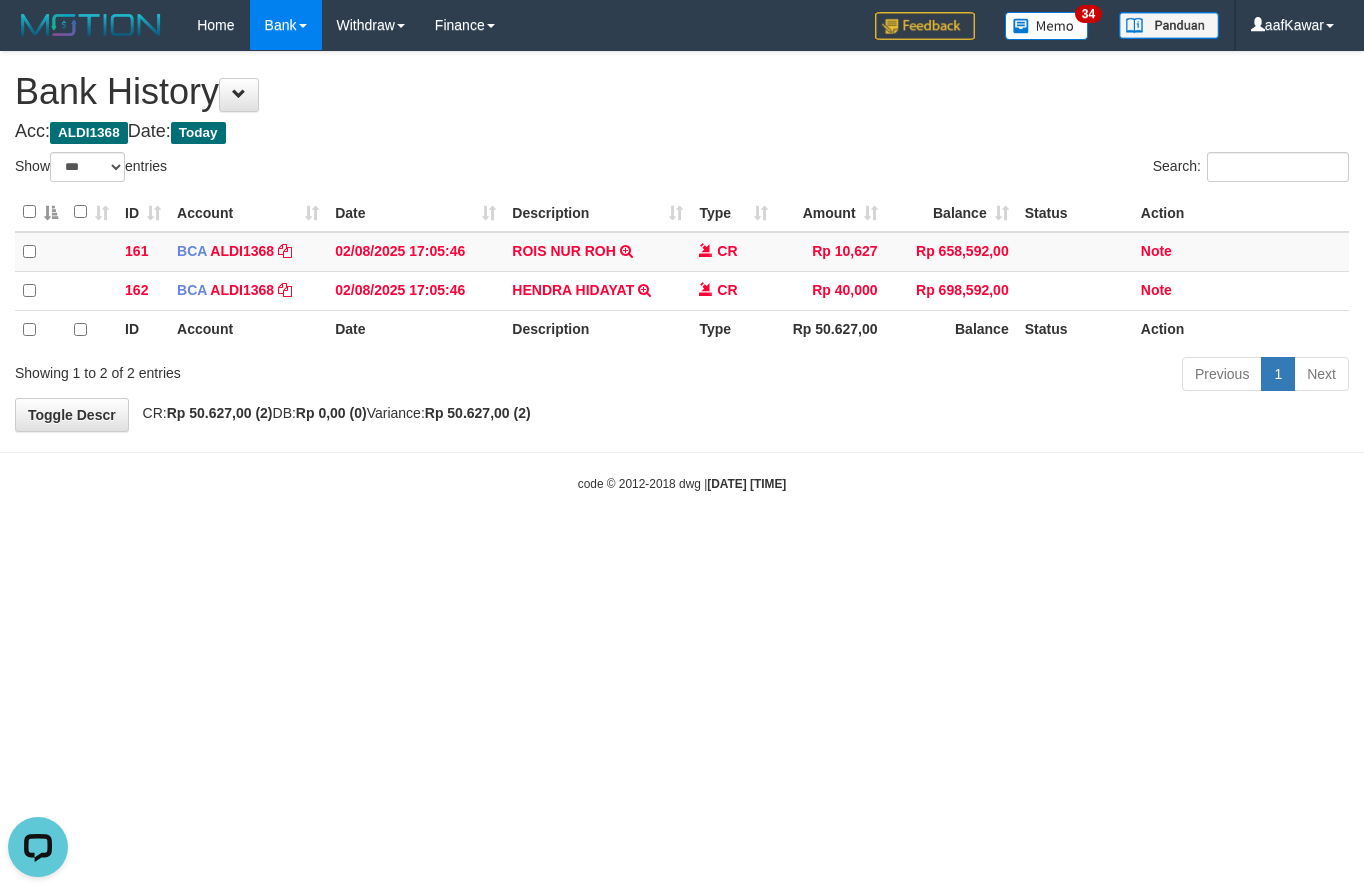 scroll, scrollTop: 0, scrollLeft: 0, axis: both 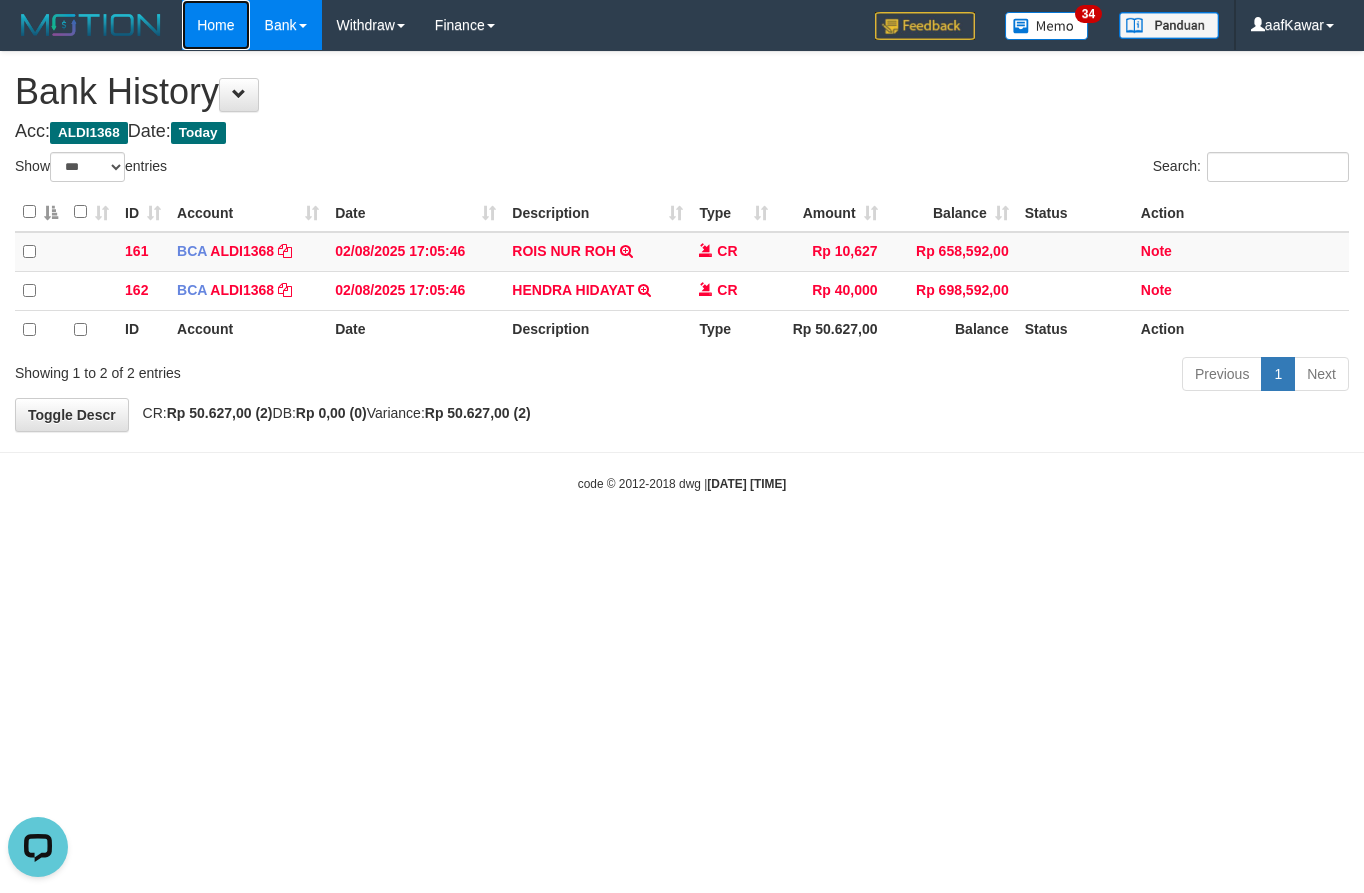 click on "Home" at bounding box center [215, 25] 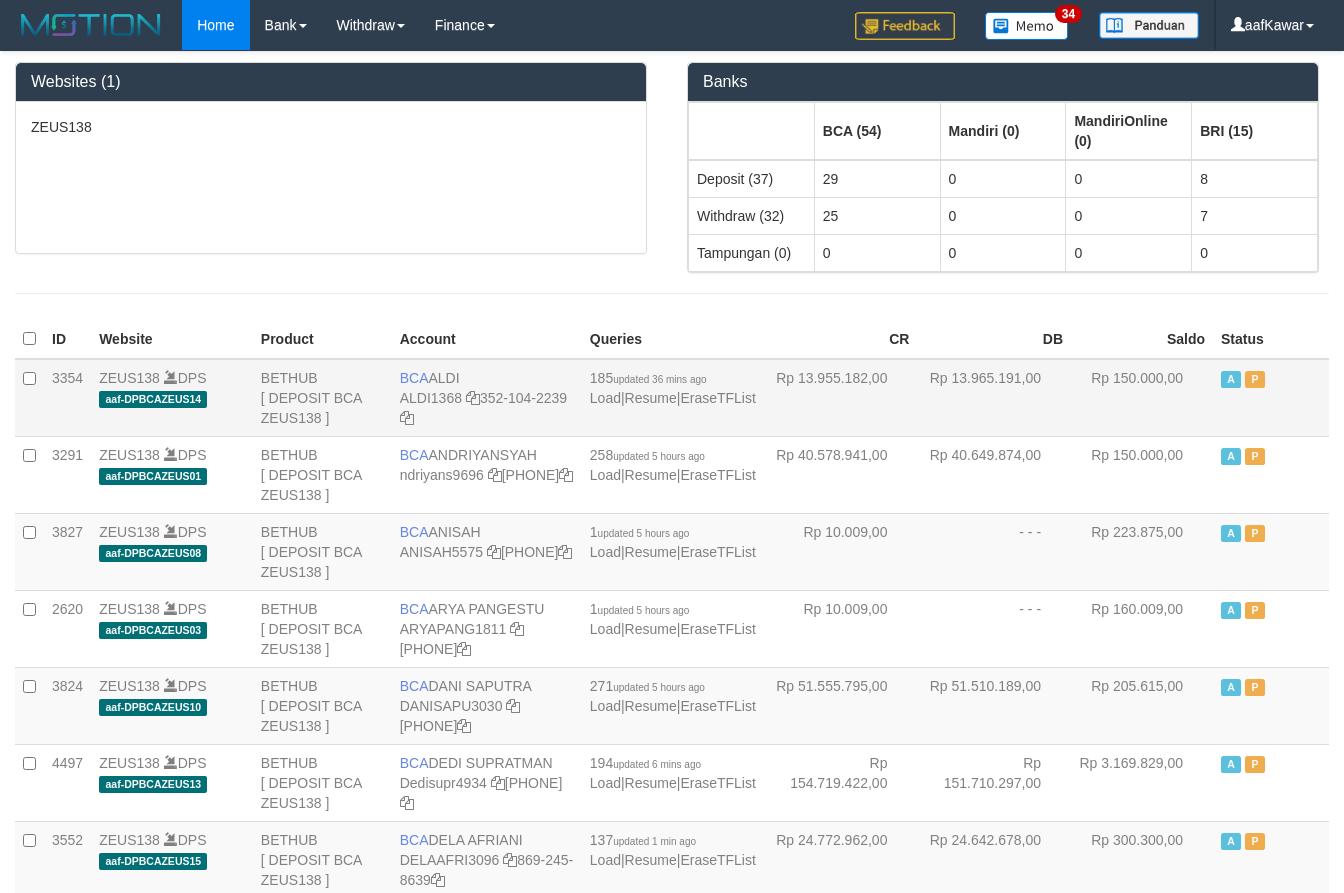 scroll, scrollTop: 0, scrollLeft: 0, axis: both 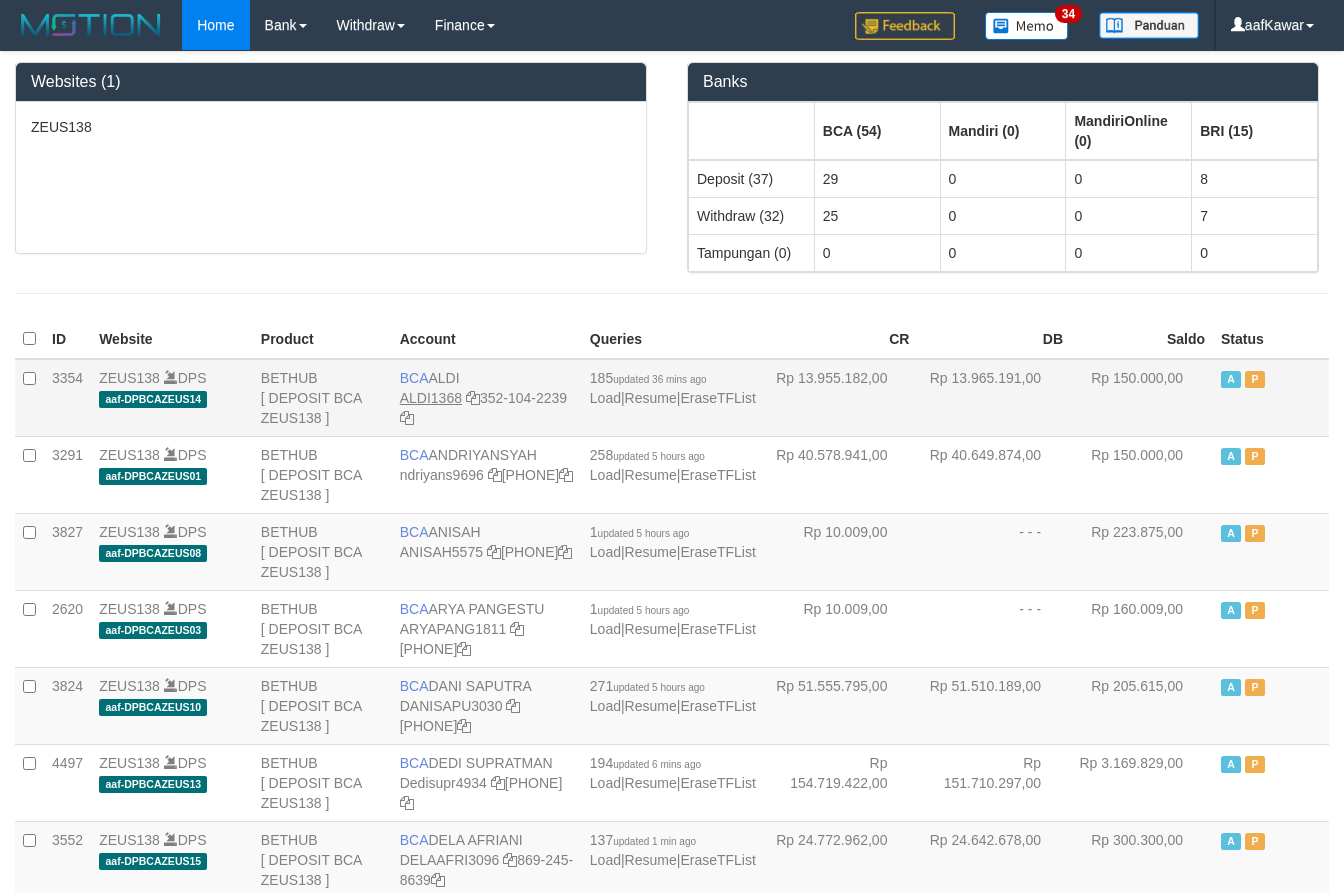 drag, startPoint x: 432, startPoint y: 388, endPoint x: 438, endPoint y: 400, distance: 13.416408 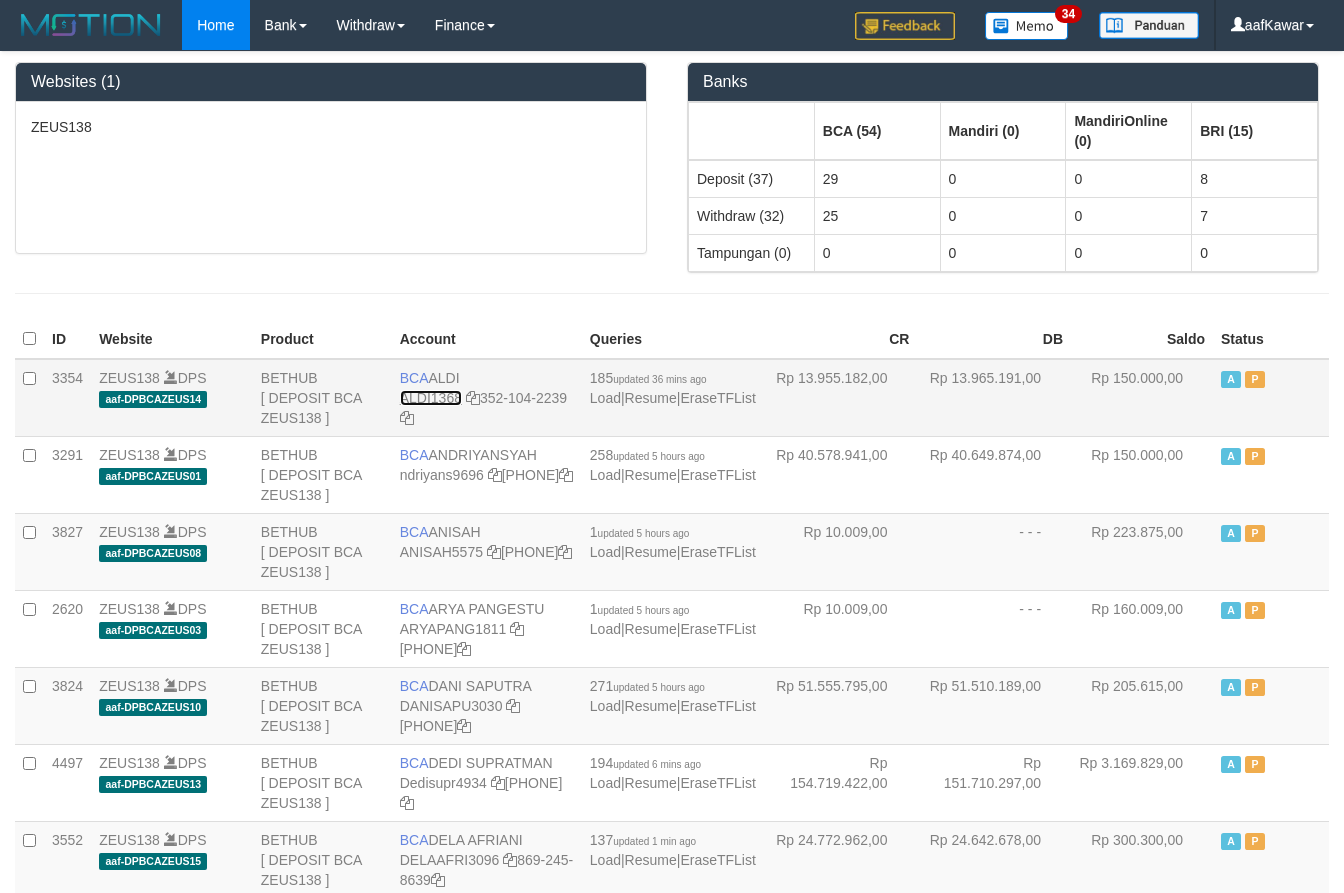 click on "ALDI1368" at bounding box center (431, 398) 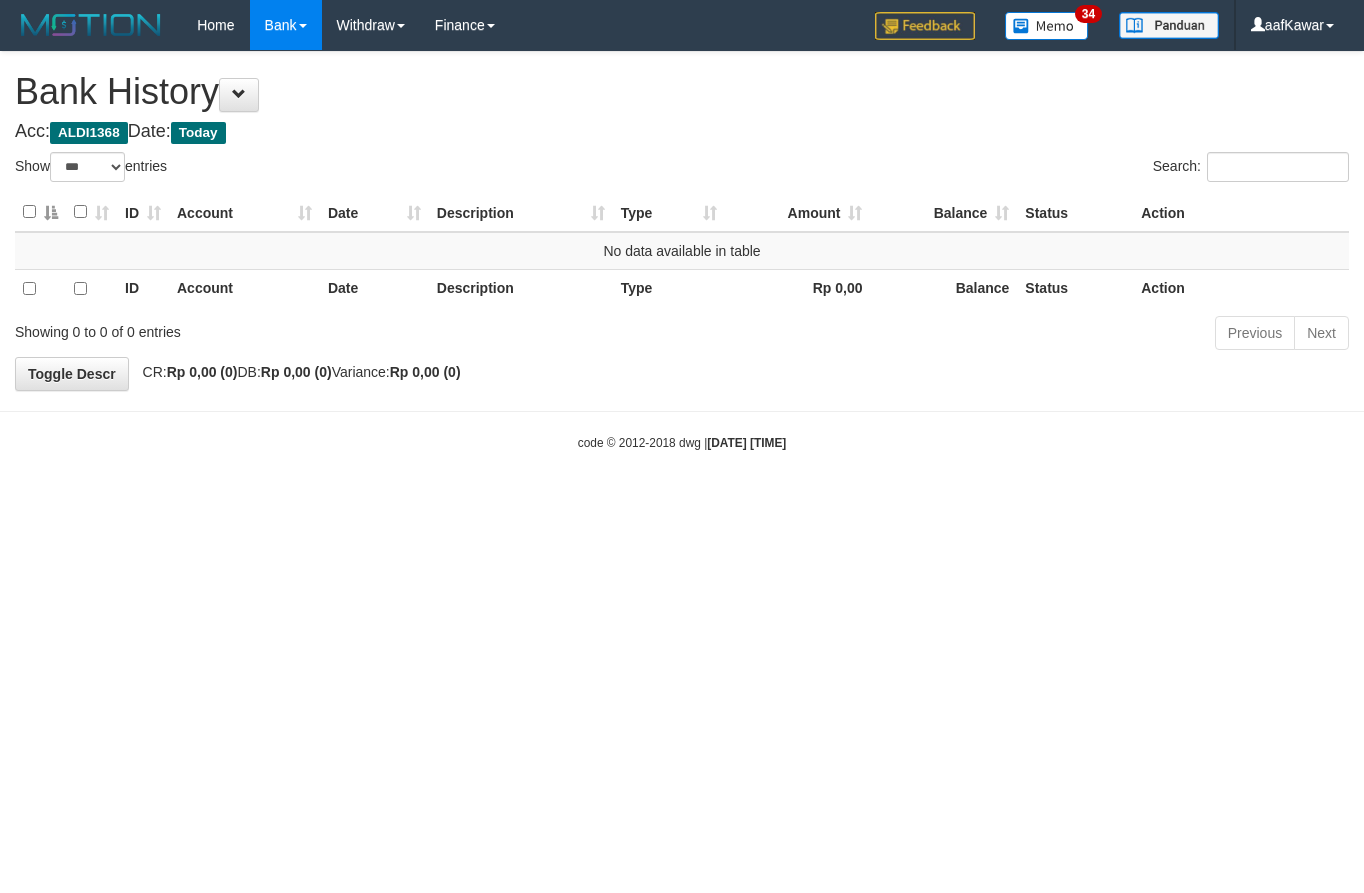 select on "***" 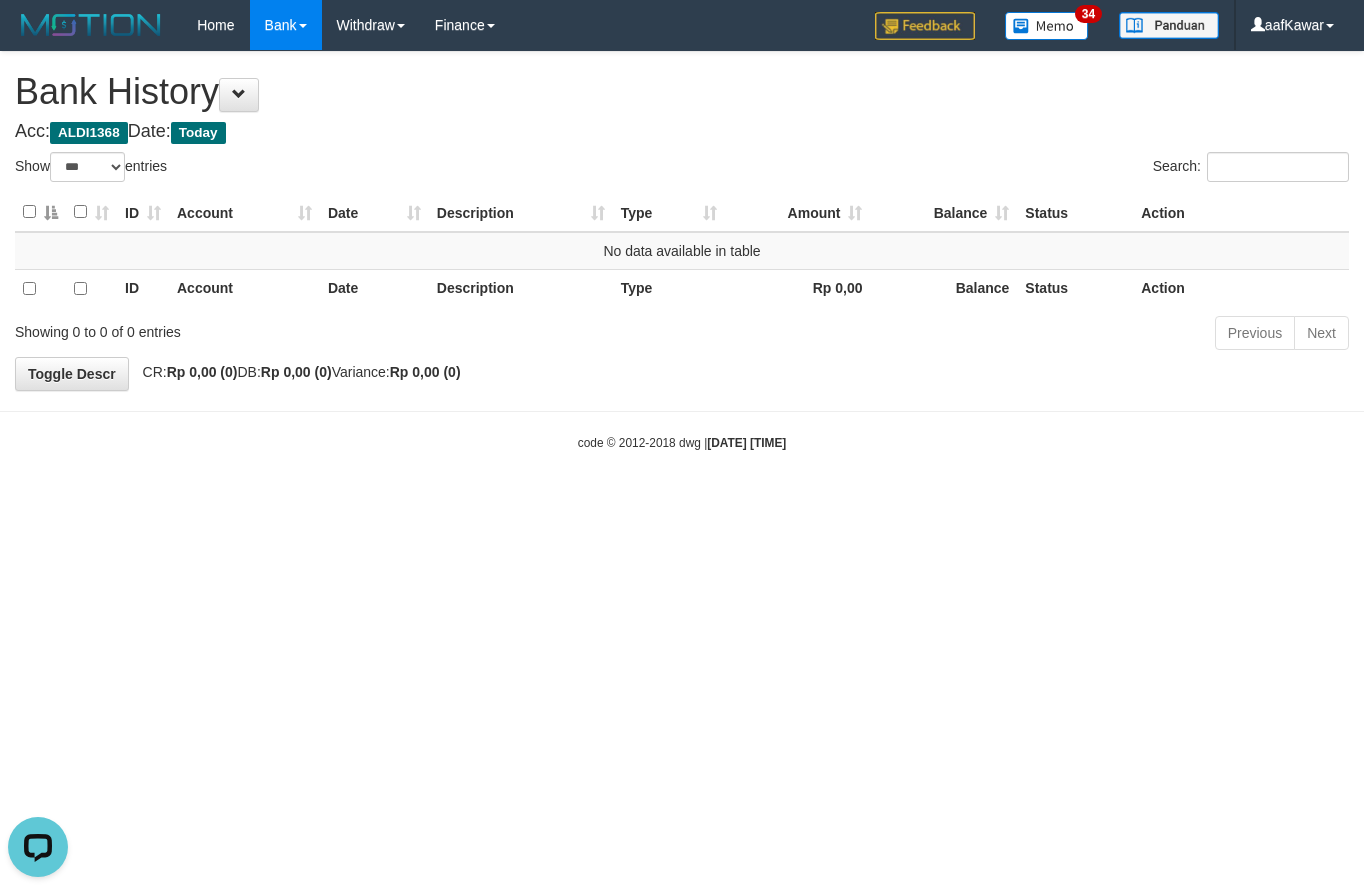 scroll, scrollTop: 0, scrollLeft: 0, axis: both 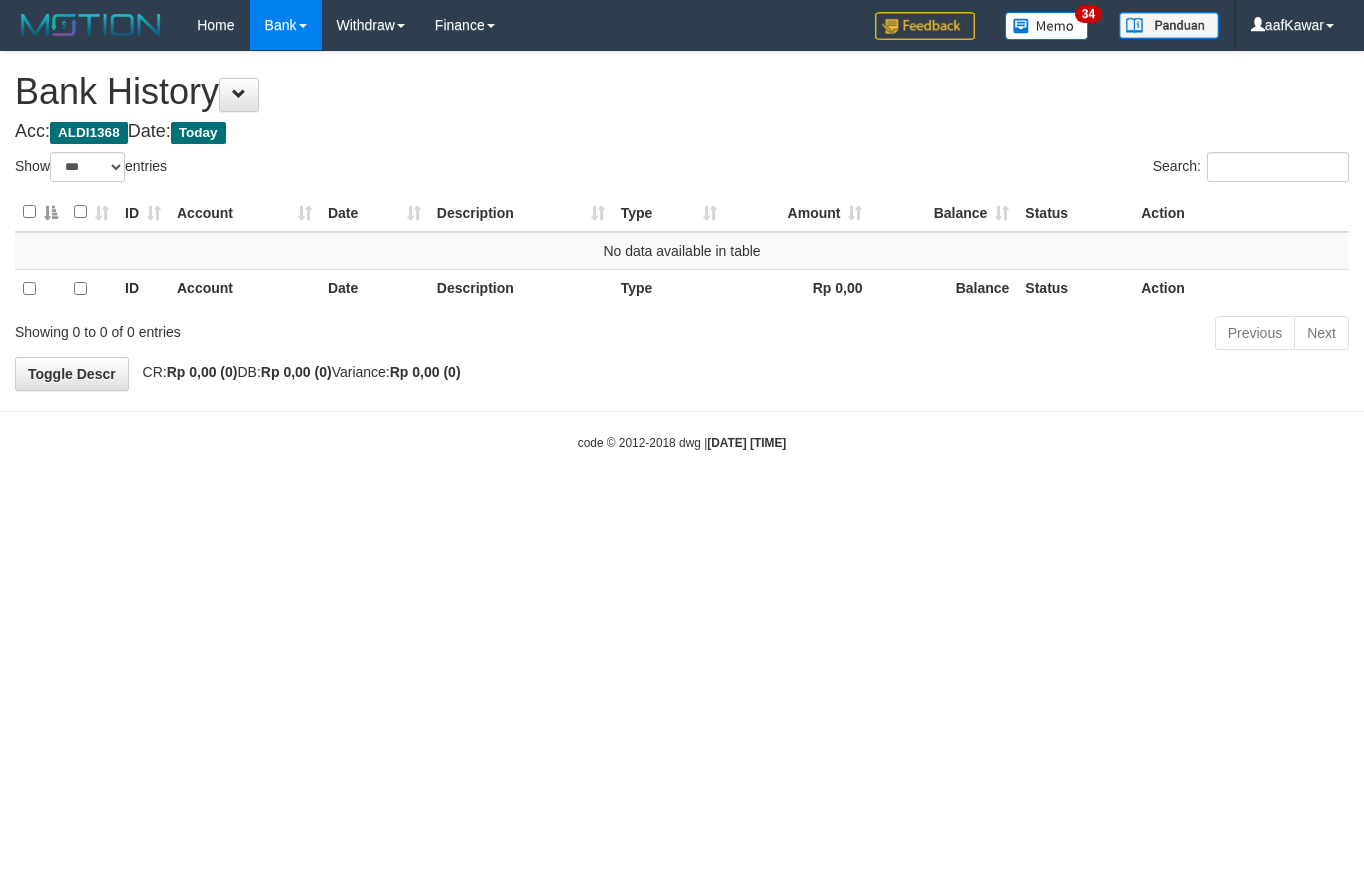 select on "***" 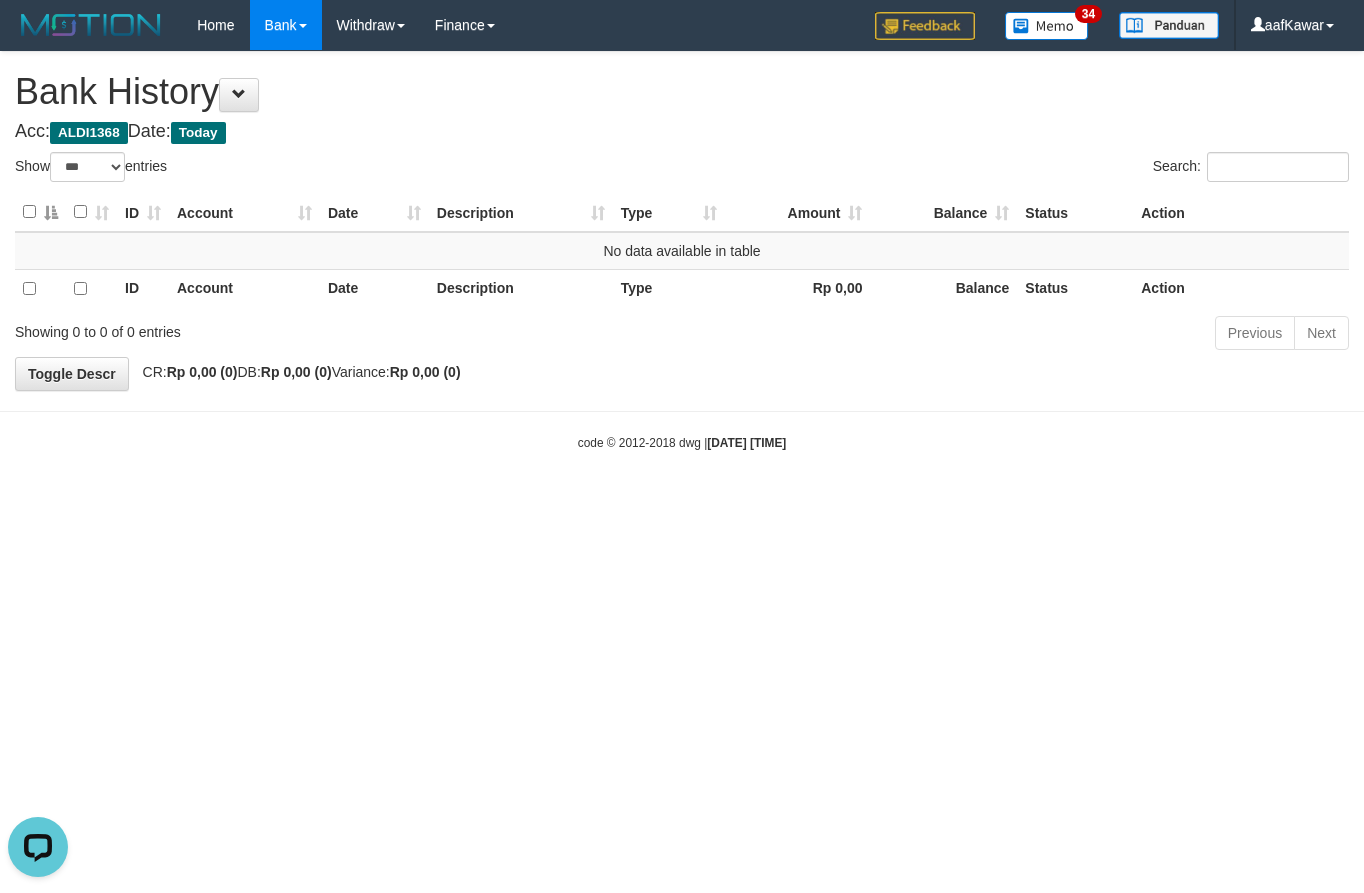 scroll, scrollTop: 0, scrollLeft: 0, axis: both 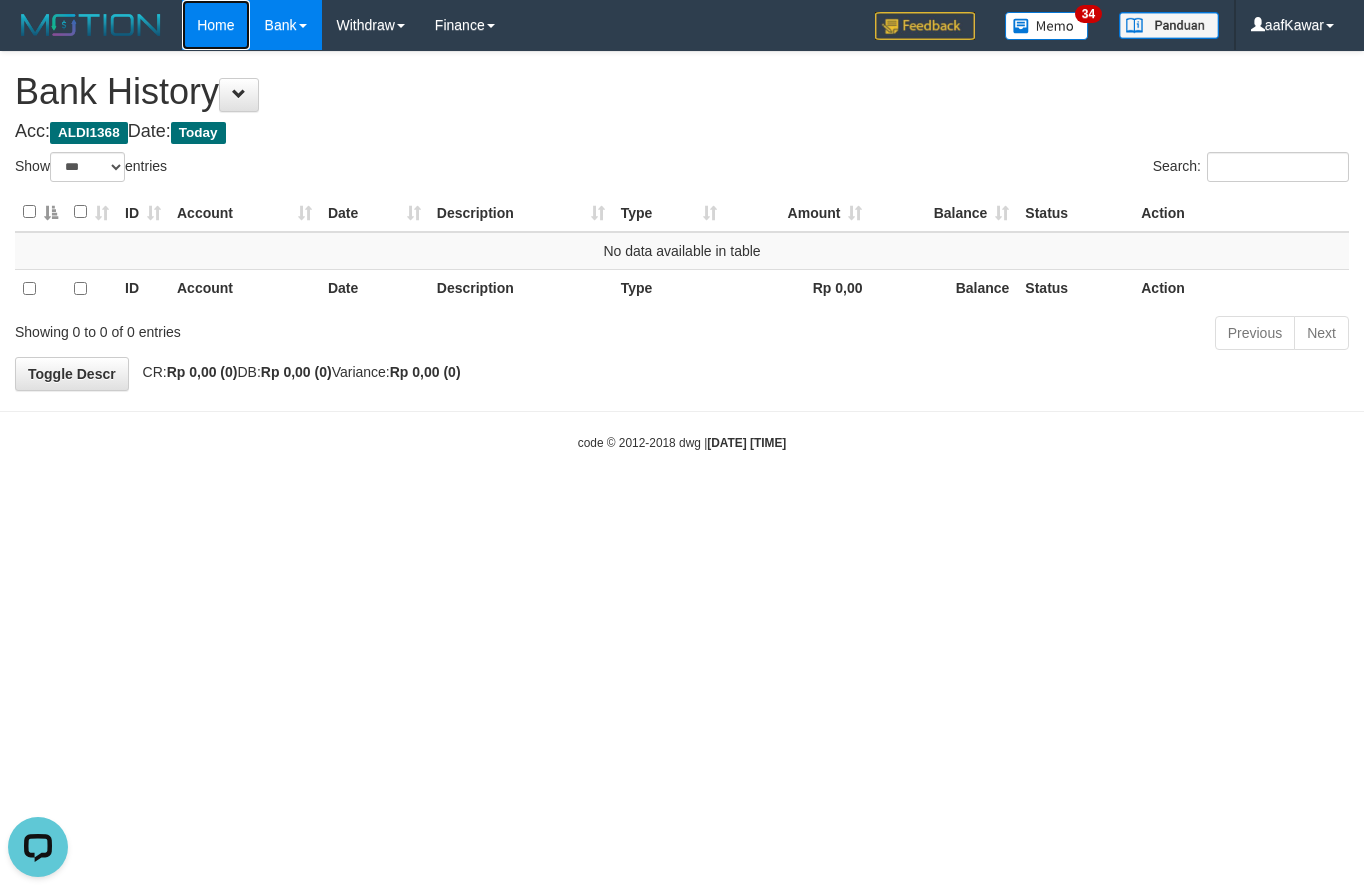 click on "Home" at bounding box center (215, 25) 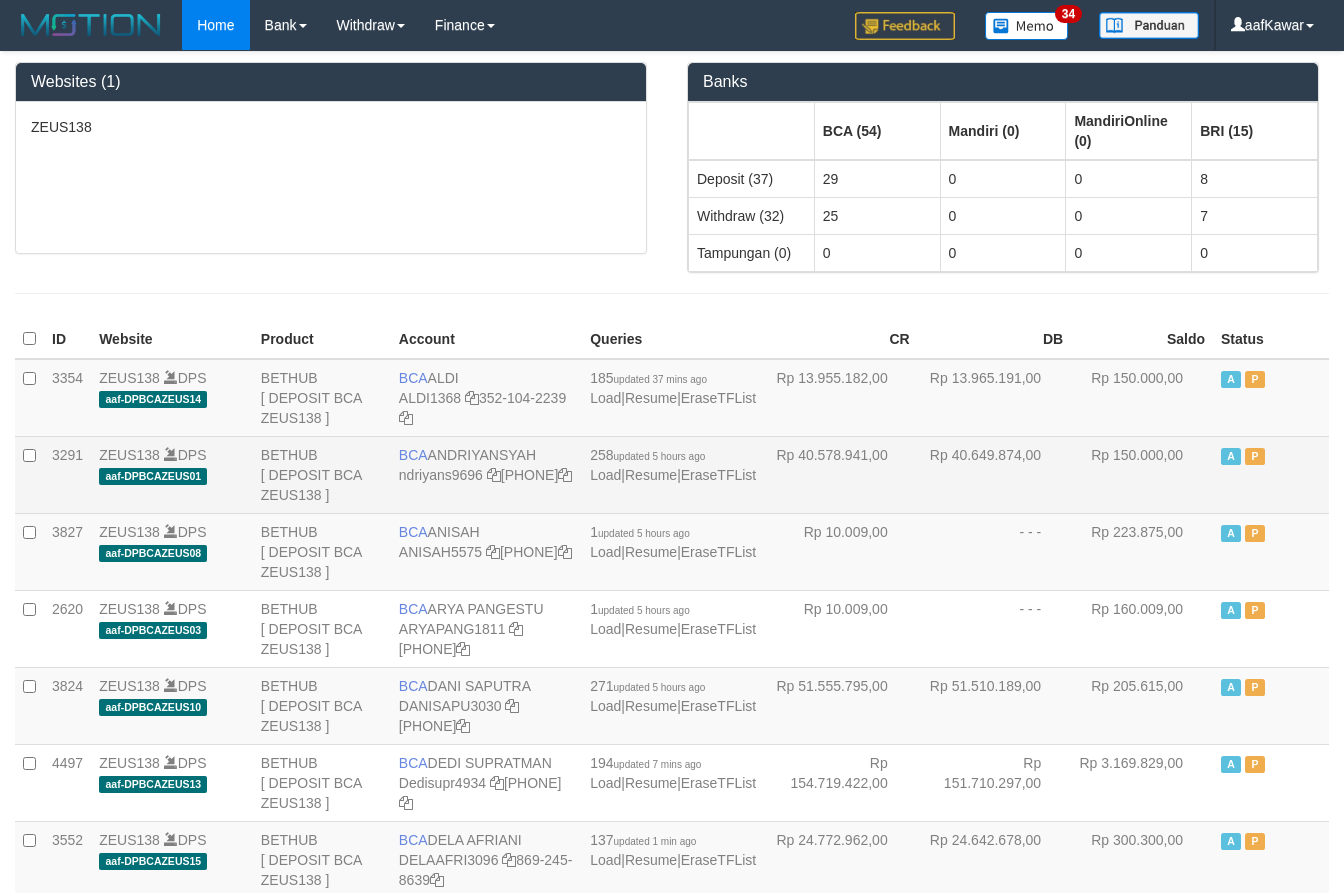 scroll, scrollTop: 0, scrollLeft: 0, axis: both 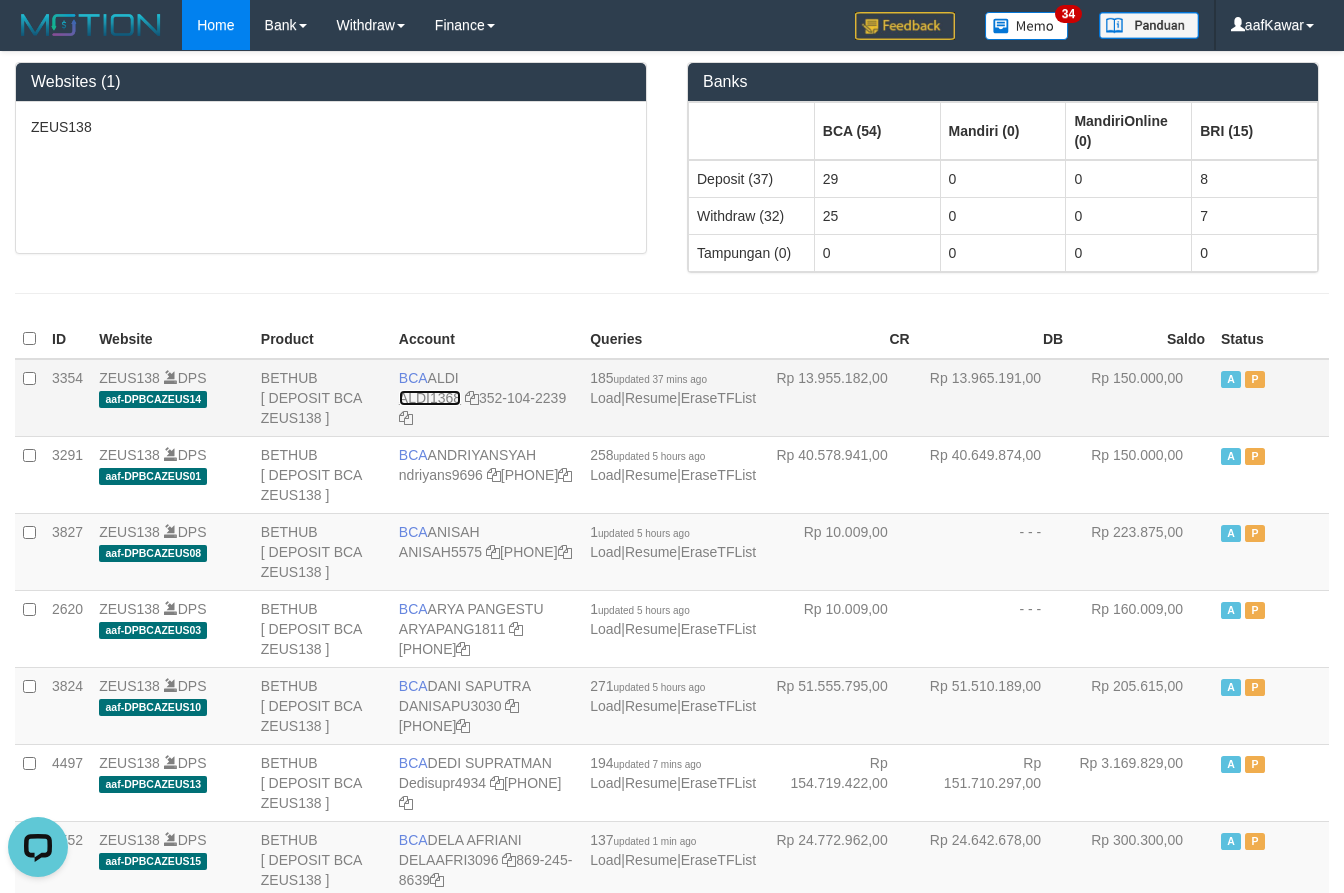 click on "ALDI1368" at bounding box center (430, 398) 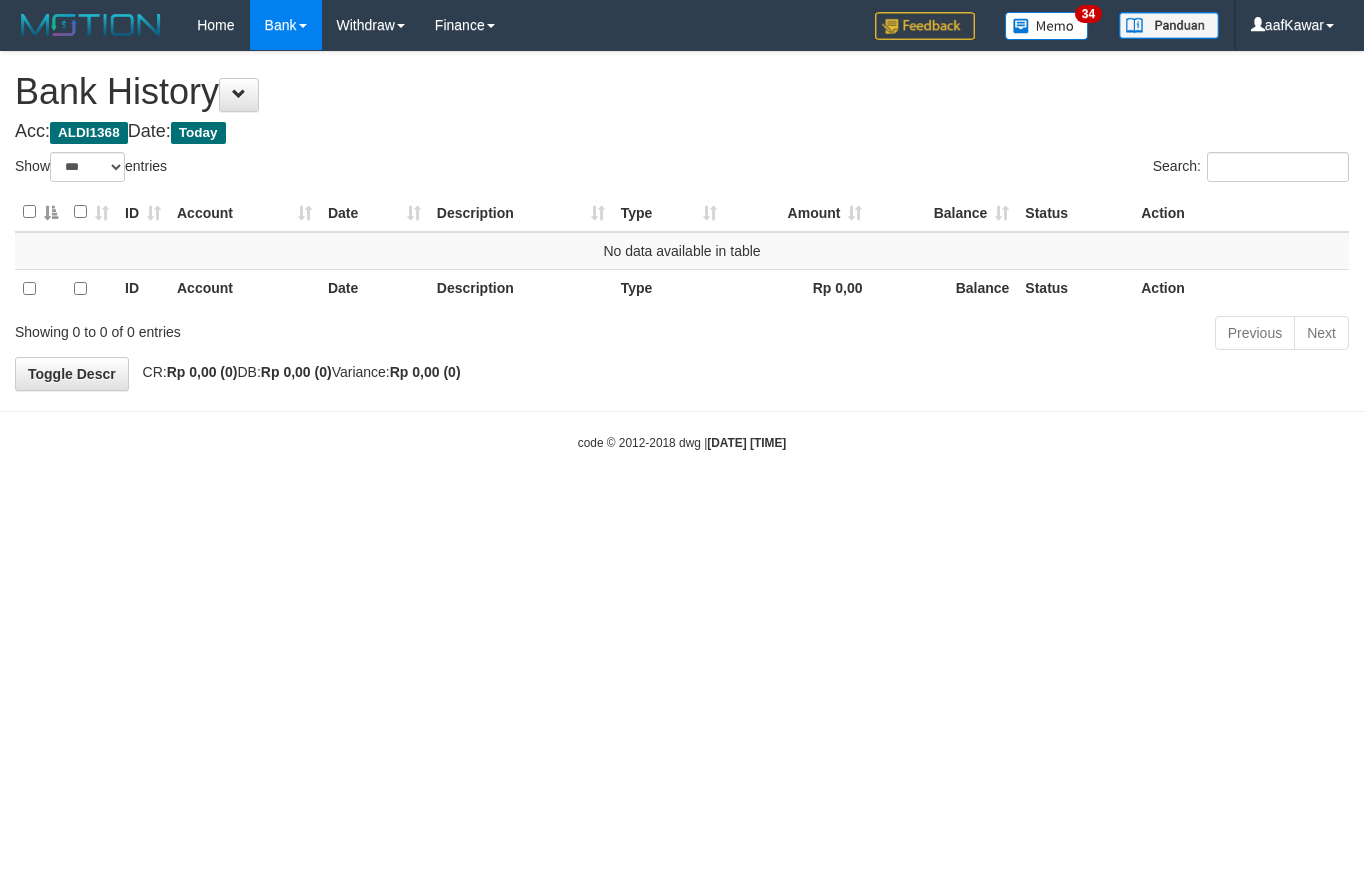 select on "***" 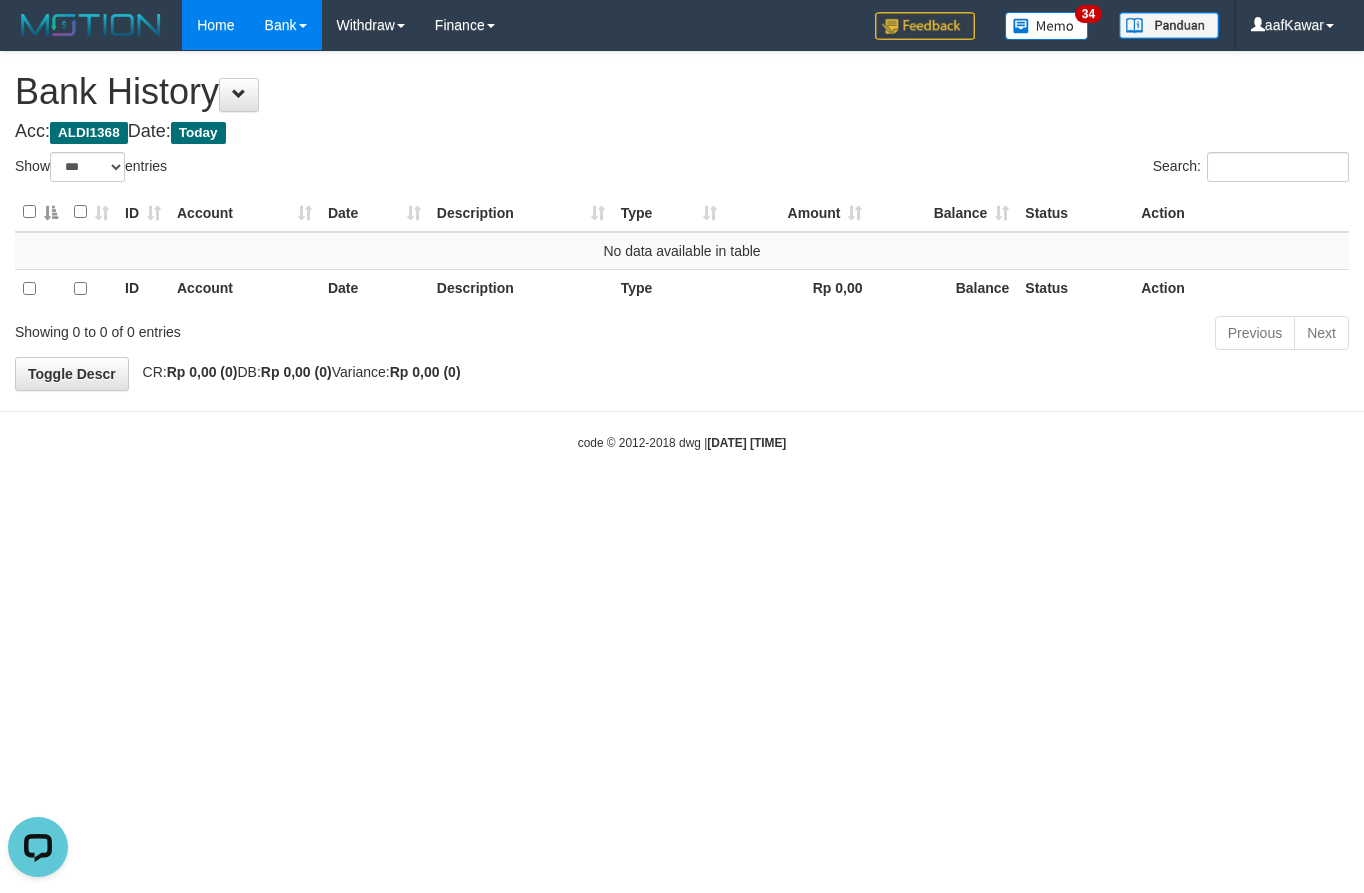 scroll, scrollTop: 0, scrollLeft: 0, axis: both 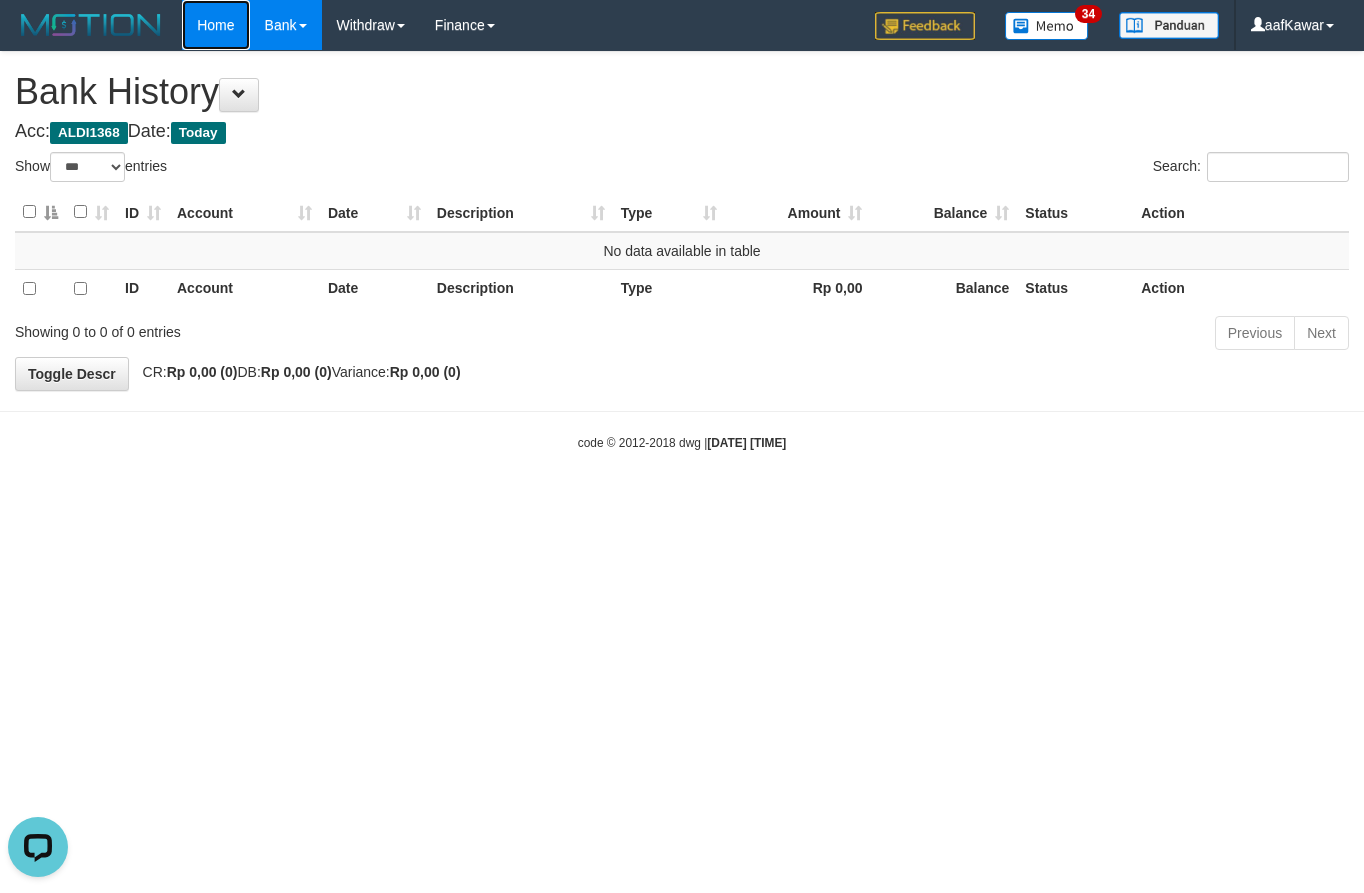 click on "Home" at bounding box center [215, 25] 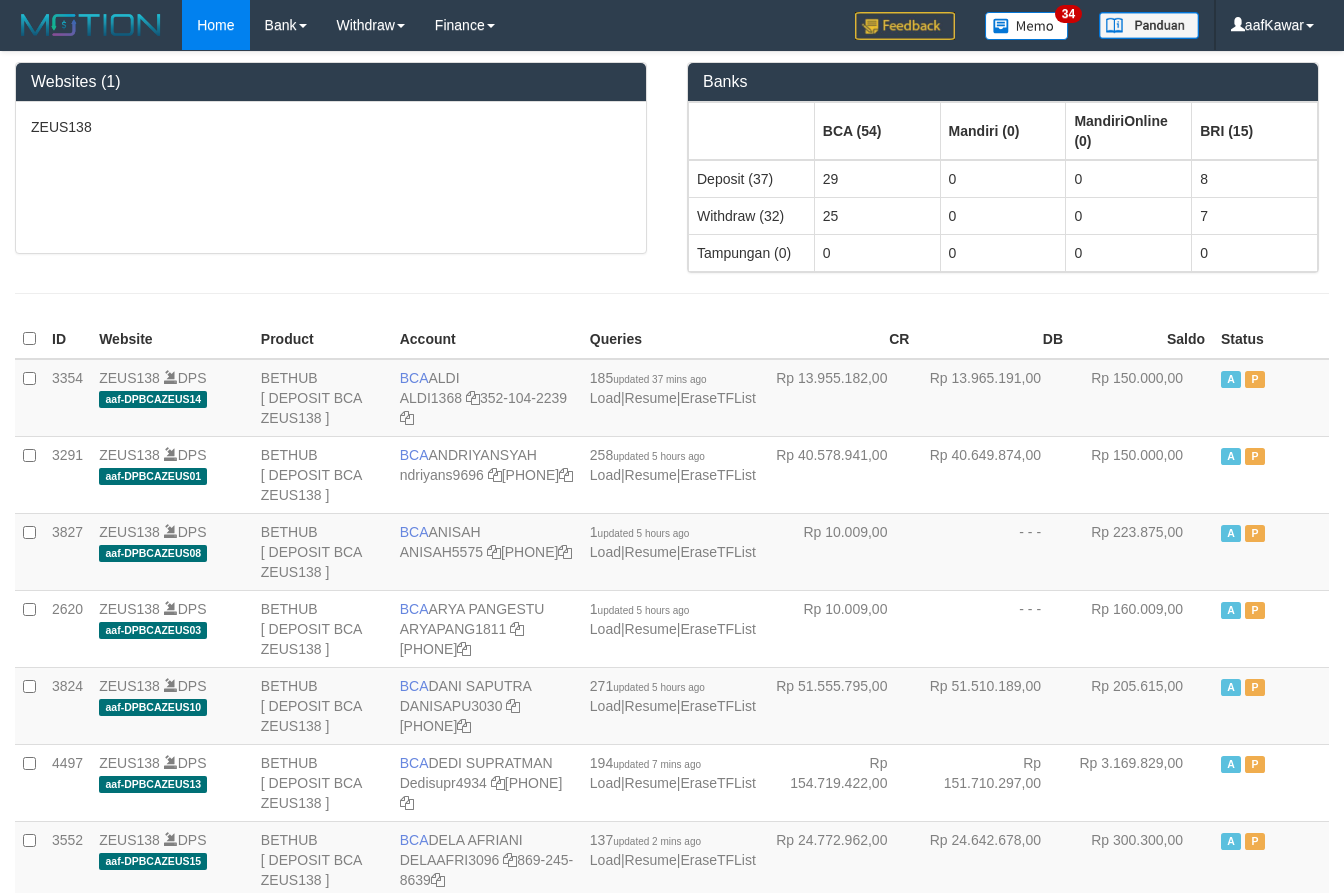 scroll, scrollTop: 0, scrollLeft: 0, axis: both 